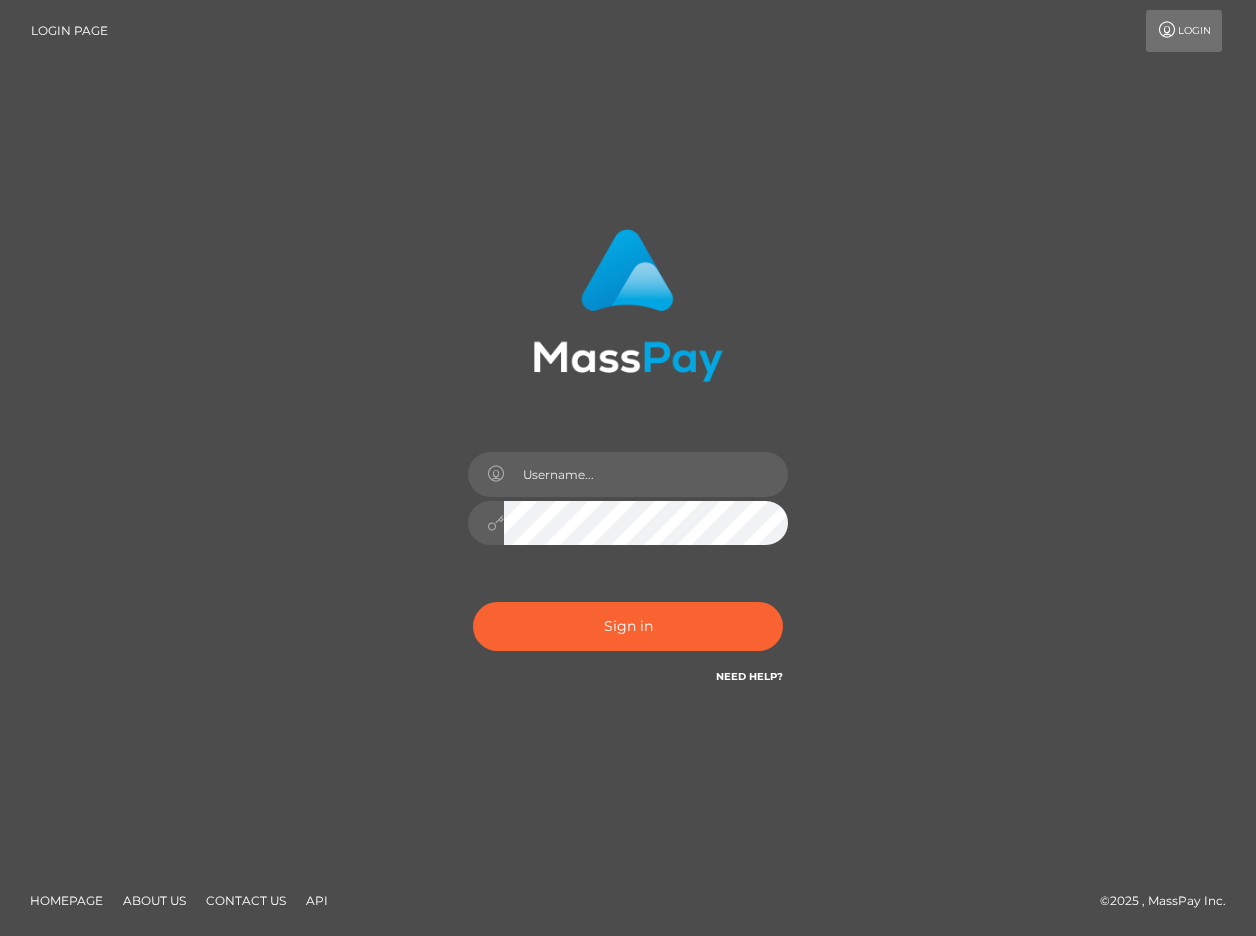 scroll, scrollTop: 0, scrollLeft: 0, axis: both 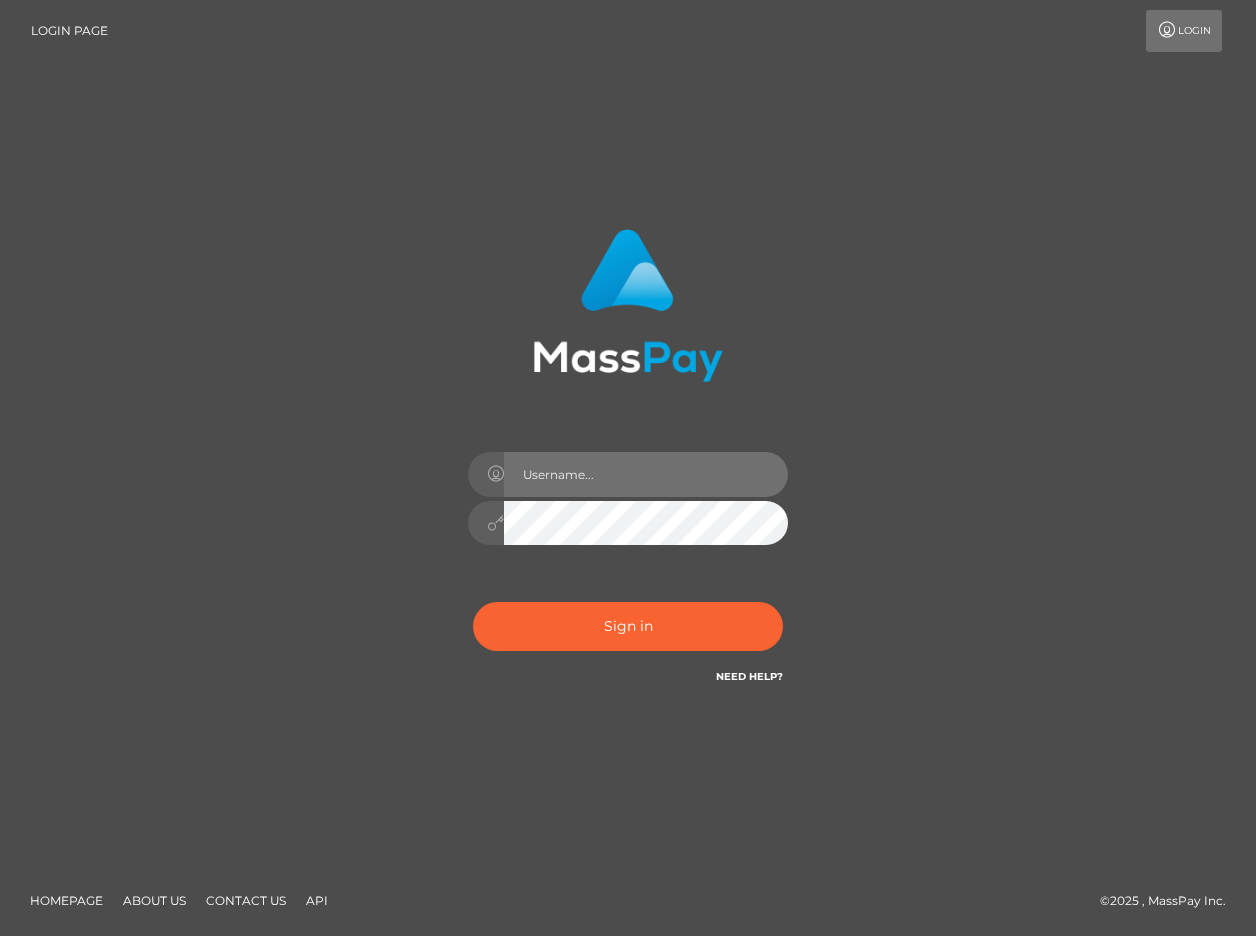 click at bounding box center (646, 474) 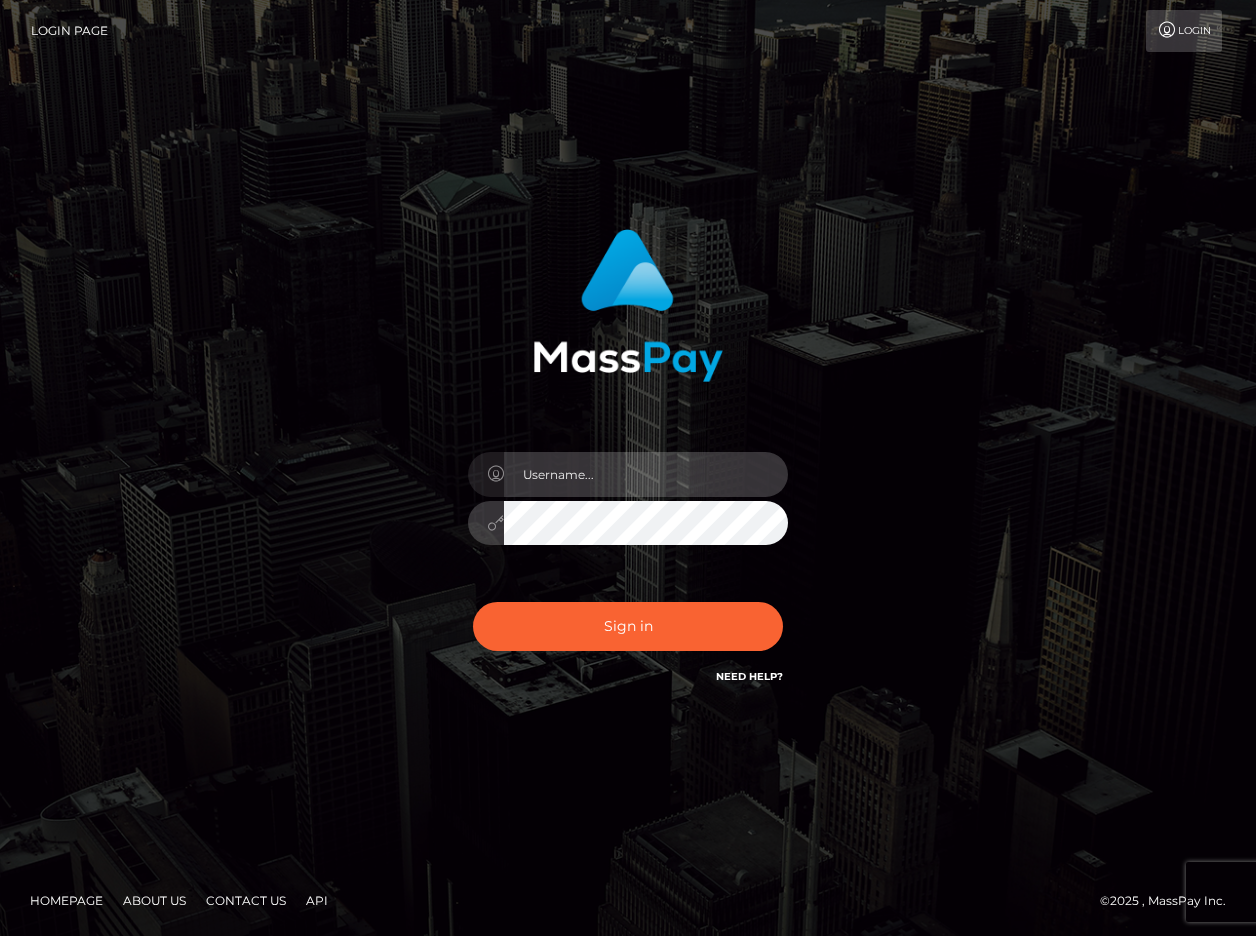 click at bounding box center (646, 474) 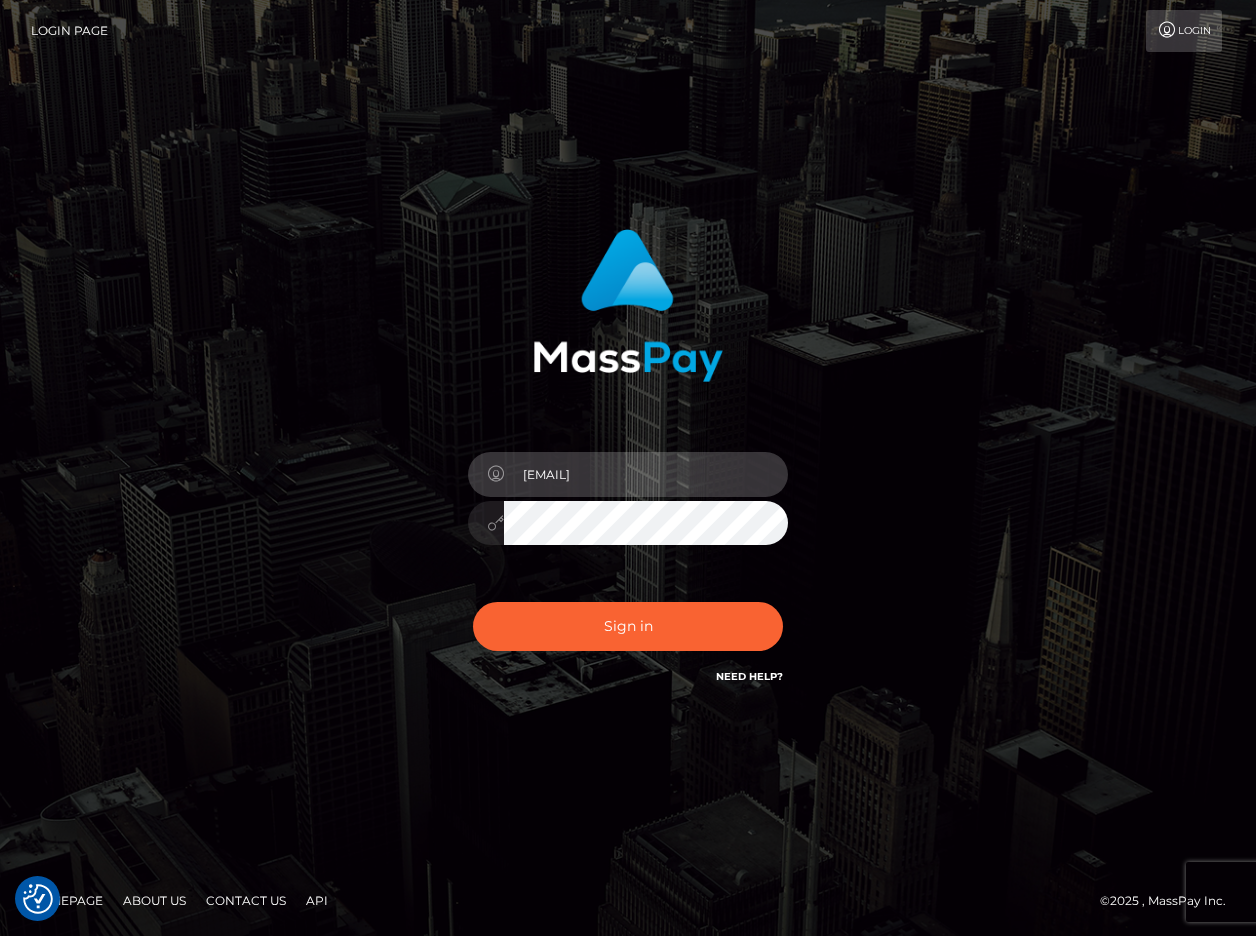 type on "efrain.ievpro" 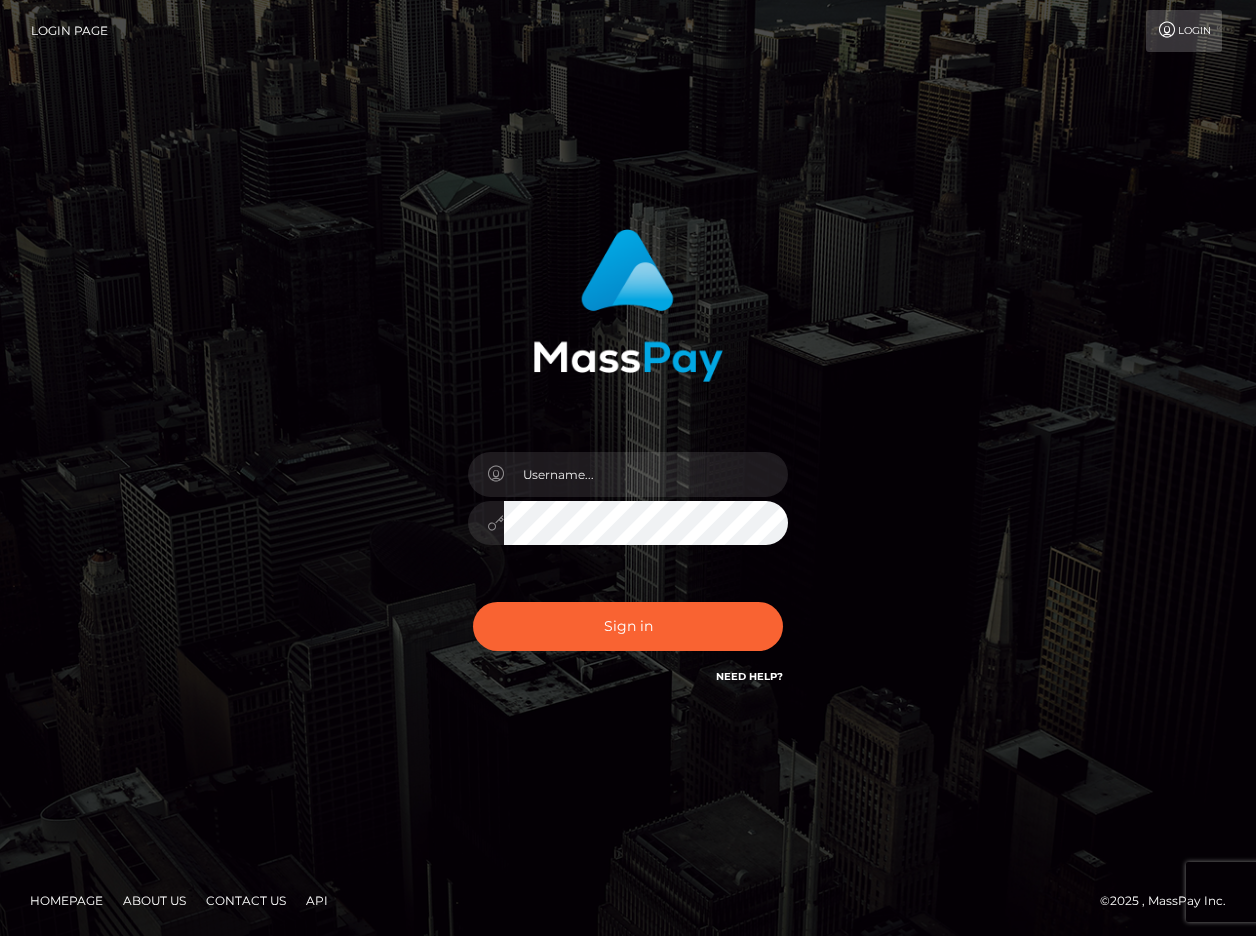scroll, scrollTop: 0, scrollLeft: 0, axis: both 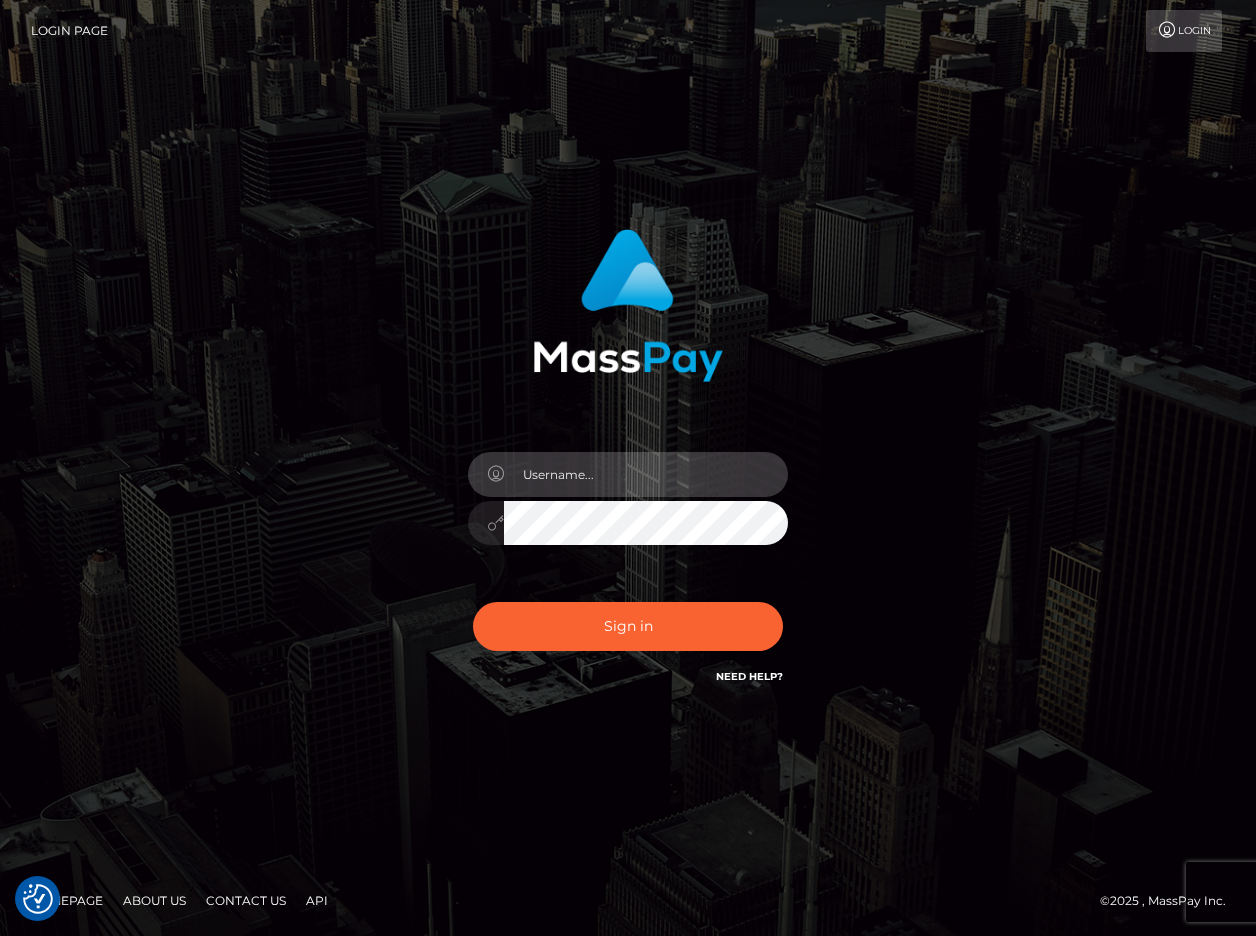 click at bounding box center (646, 474) 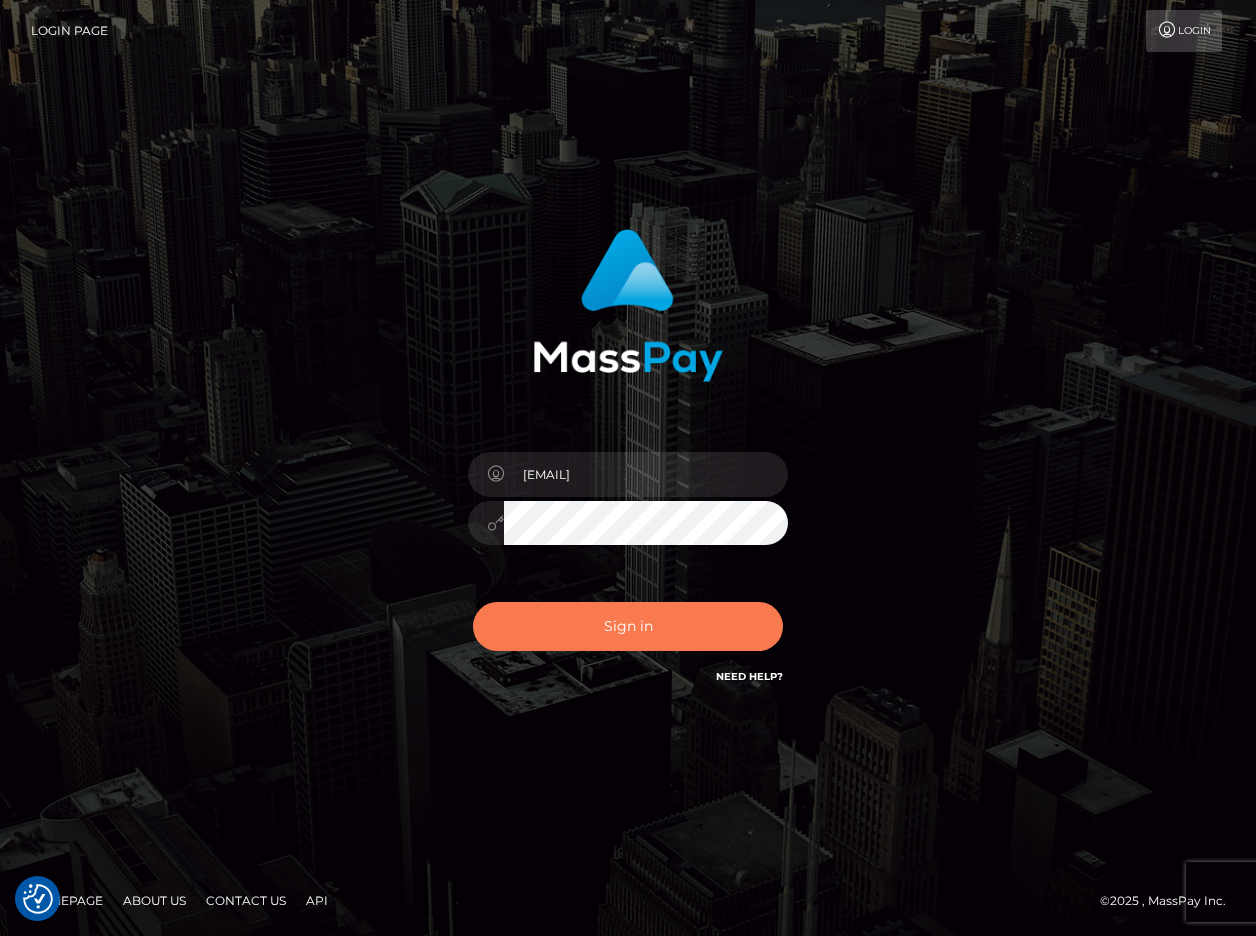 click on "Sign in" at bounding box center [628, 626] 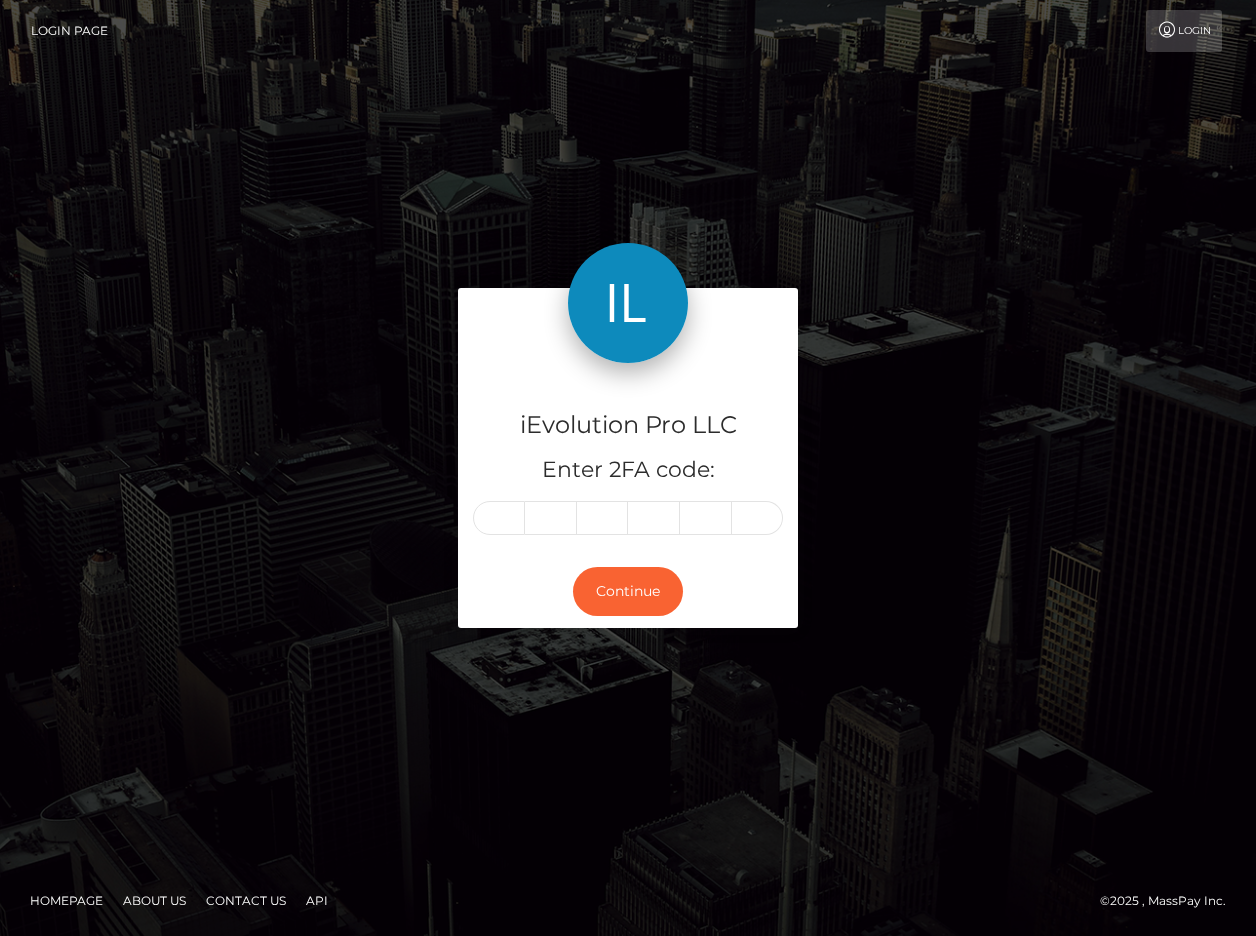 scroll, scrollTop: 0, scrollLeft: 0, axis: both 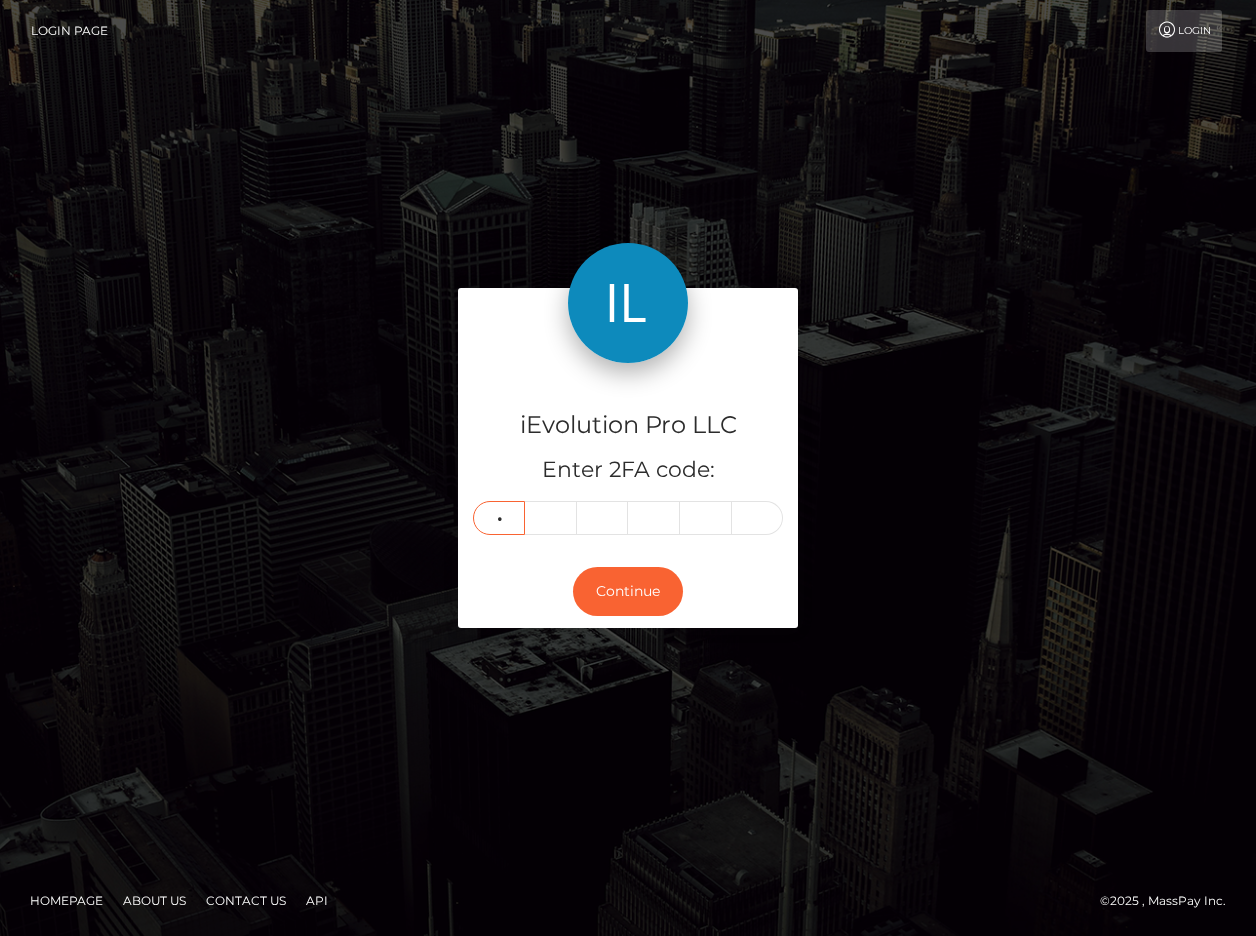 type on "6" 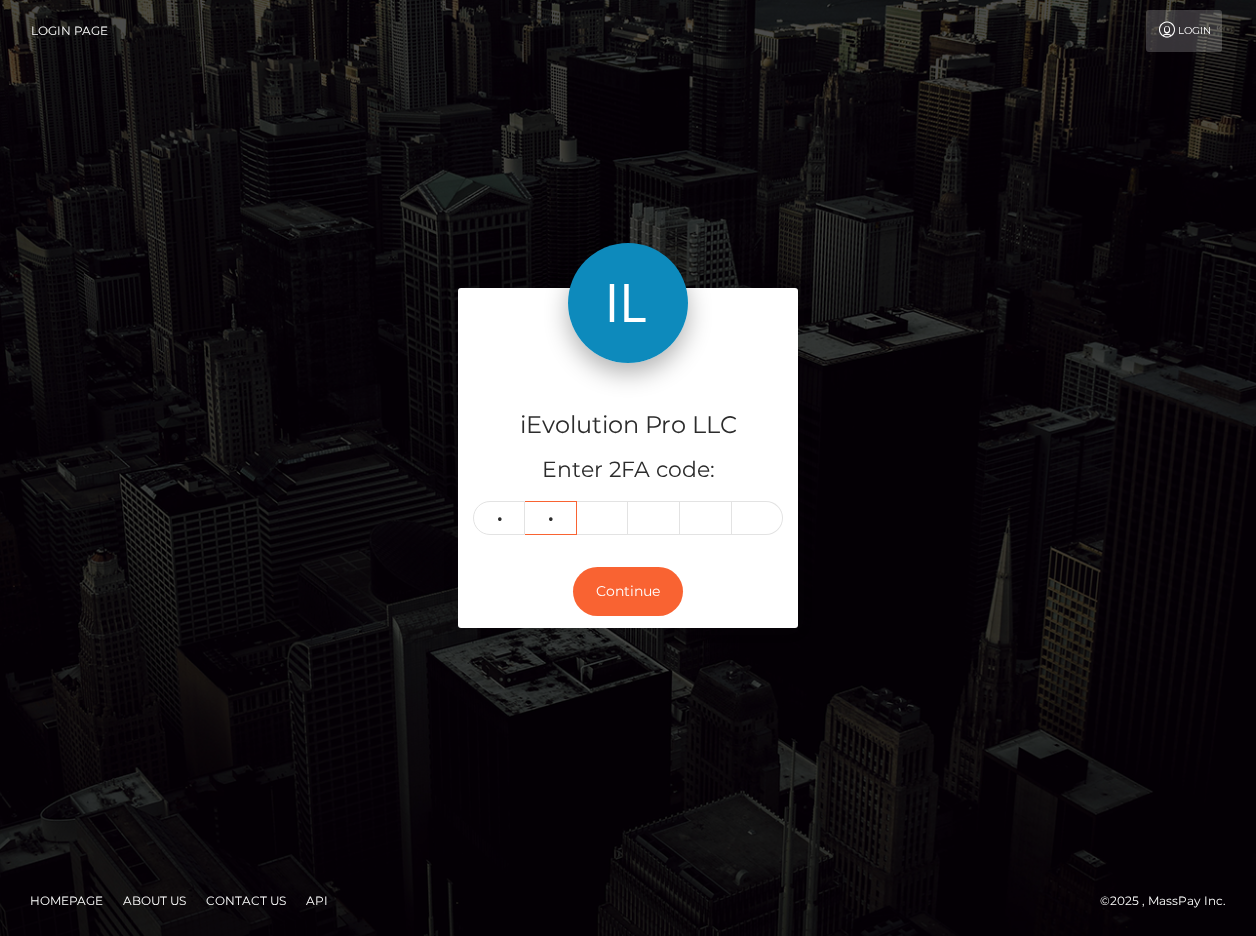 type on "0" 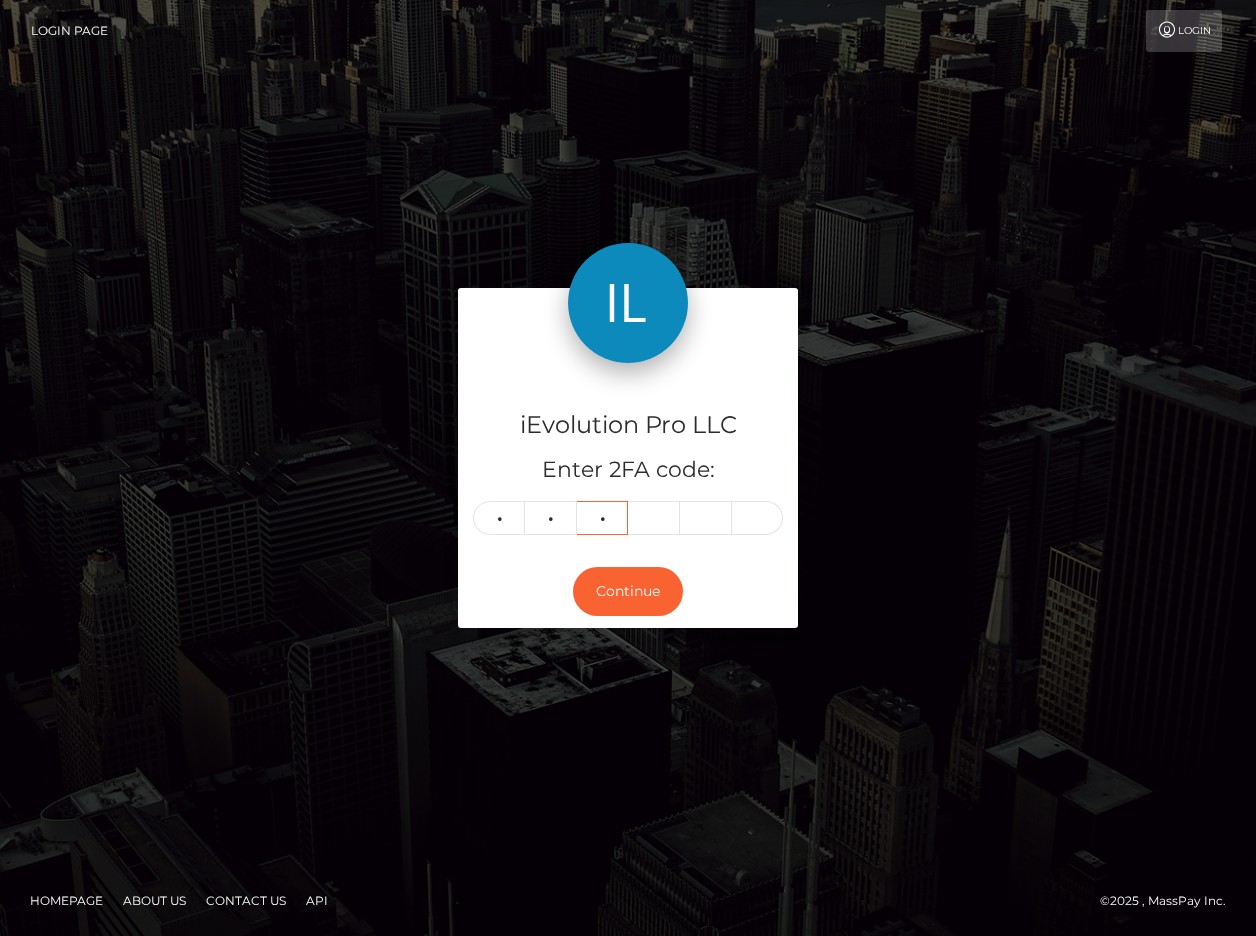 type on "1" 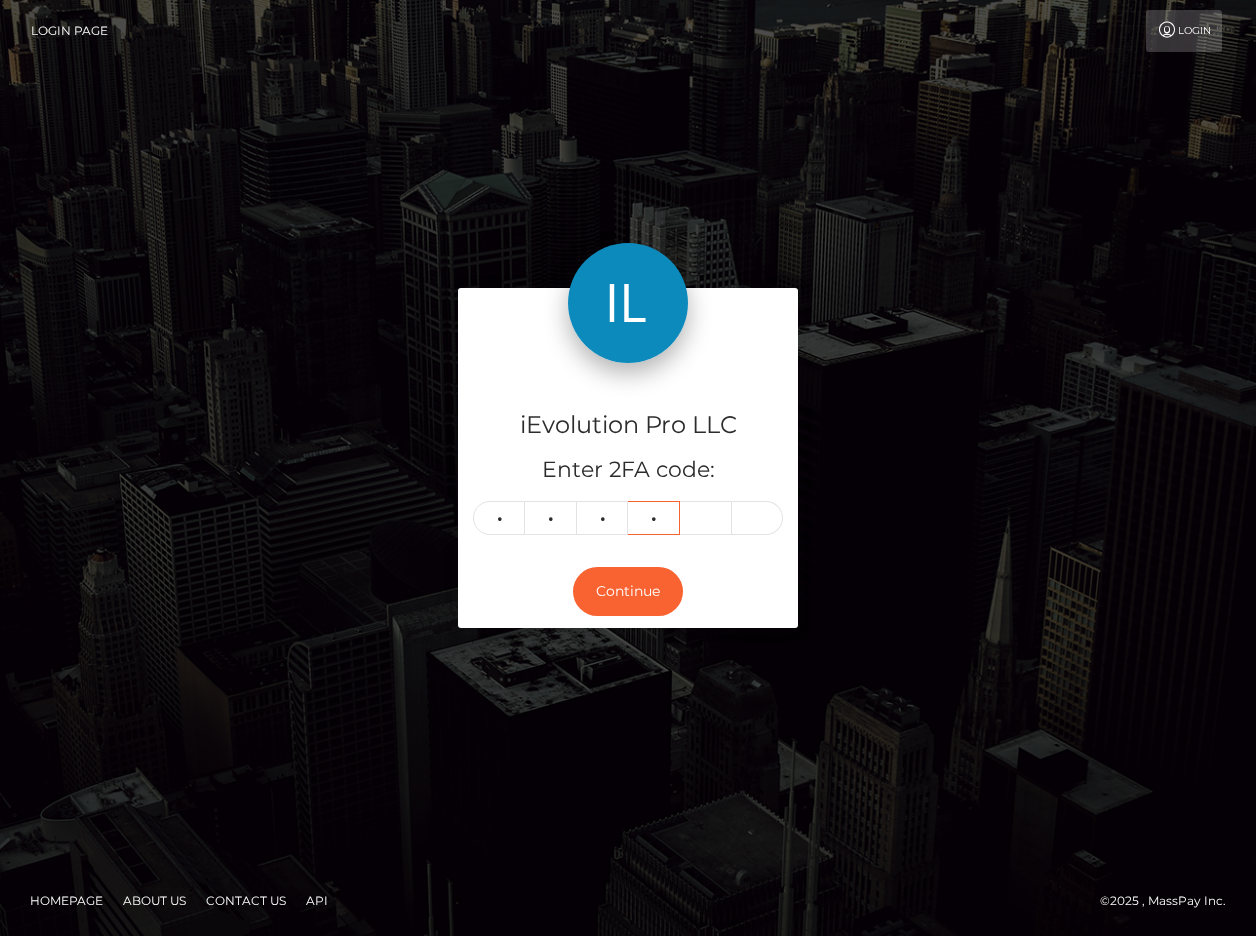 type on "4" 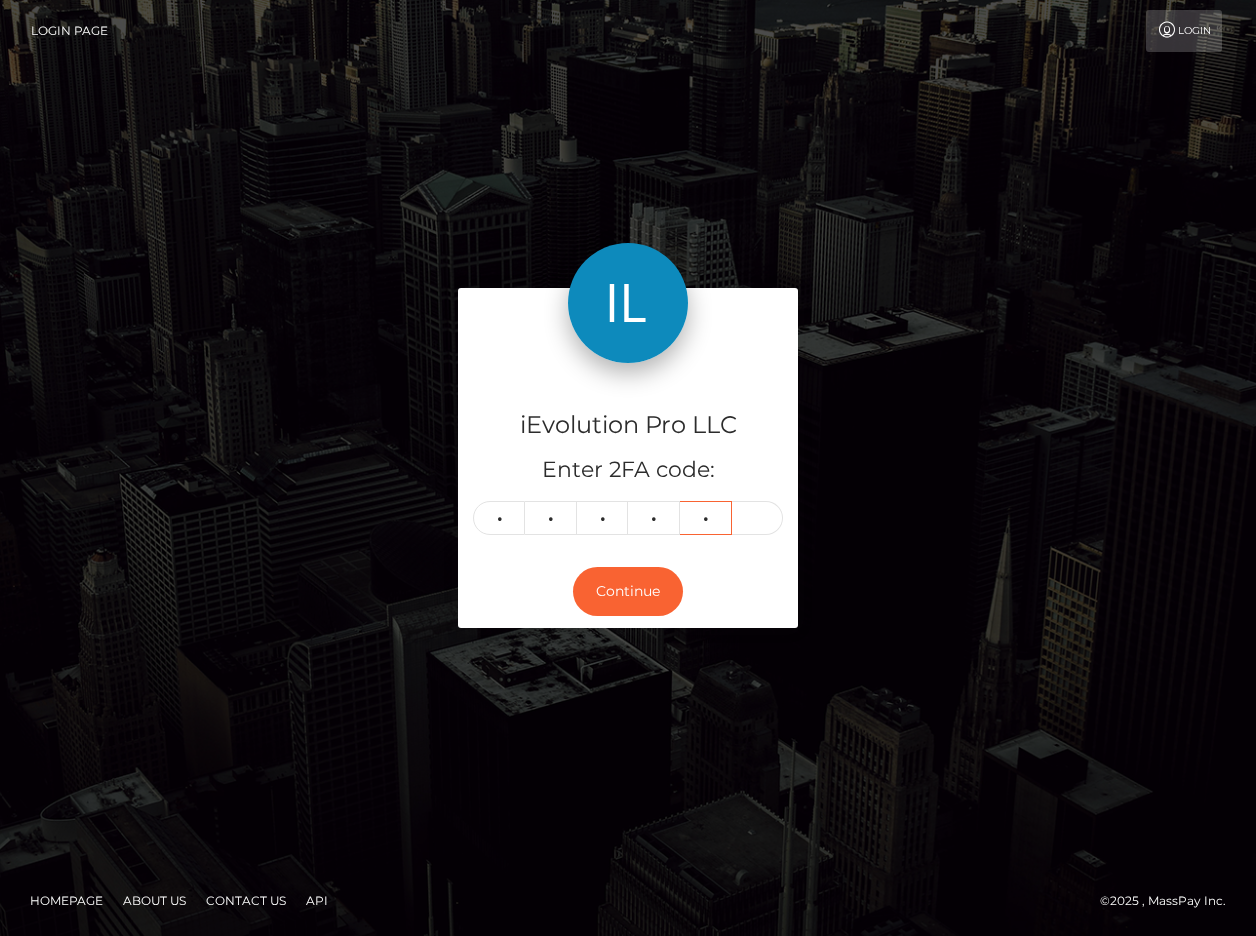 type on "0" 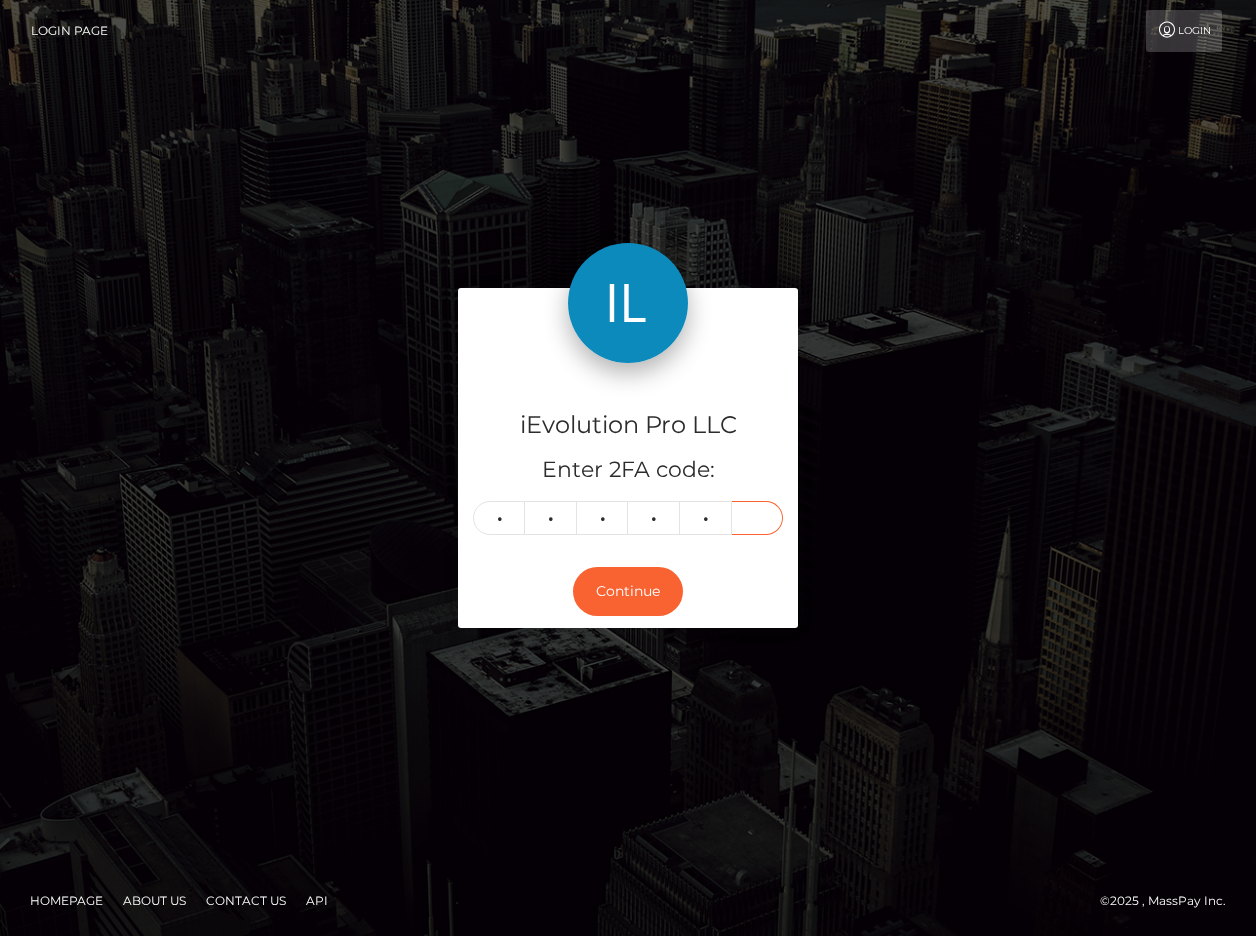 type on "6" 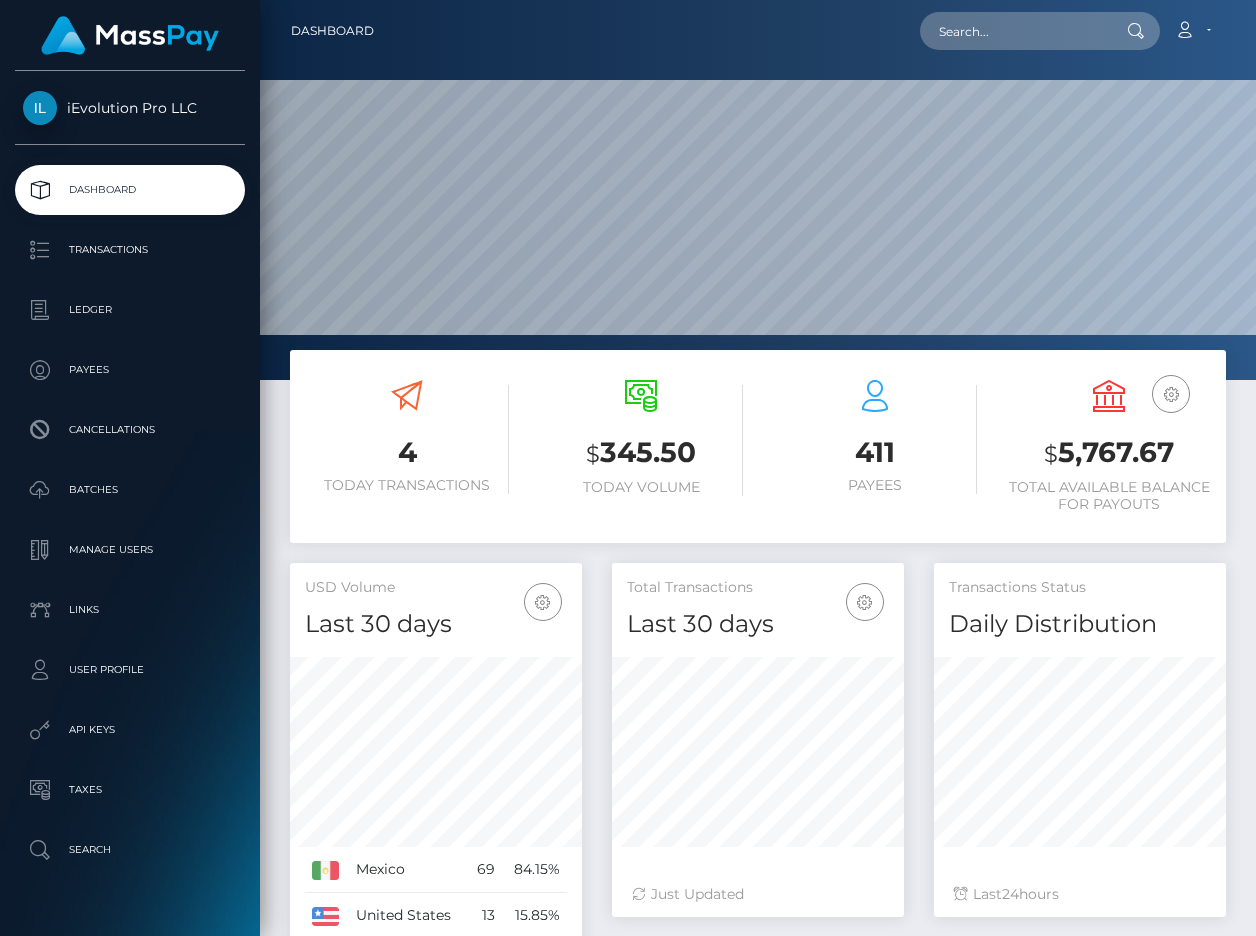 scroll, scrollTop: 0, scrollLeft: 0, axis: both 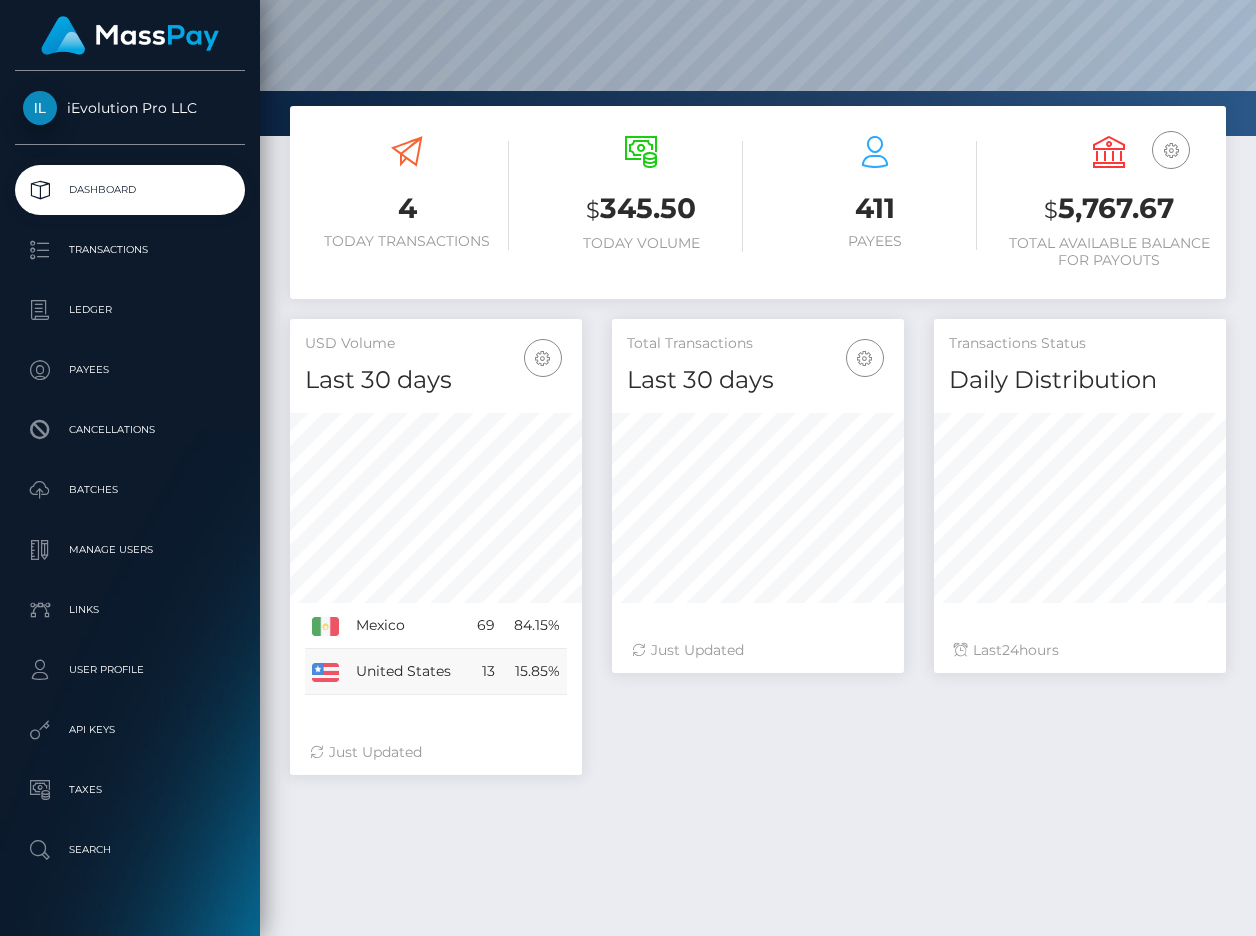 drag, startPoint x: 475, startPoint y: 624, endPoint x: 535, endPoint y: 689, distance: 88.45903 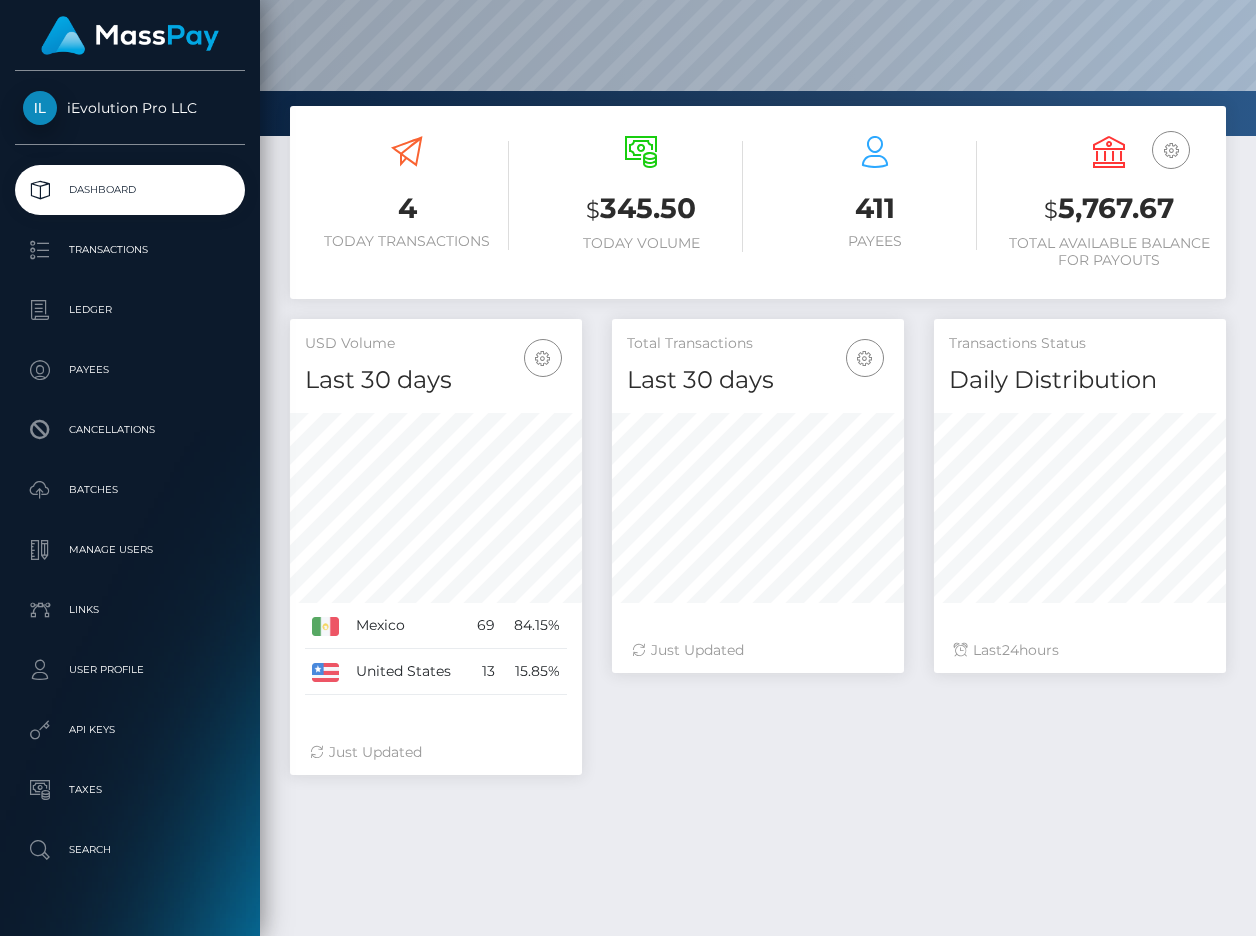 click on "Mexico
69
84.15%
United States" at bounding box center (436, 654) 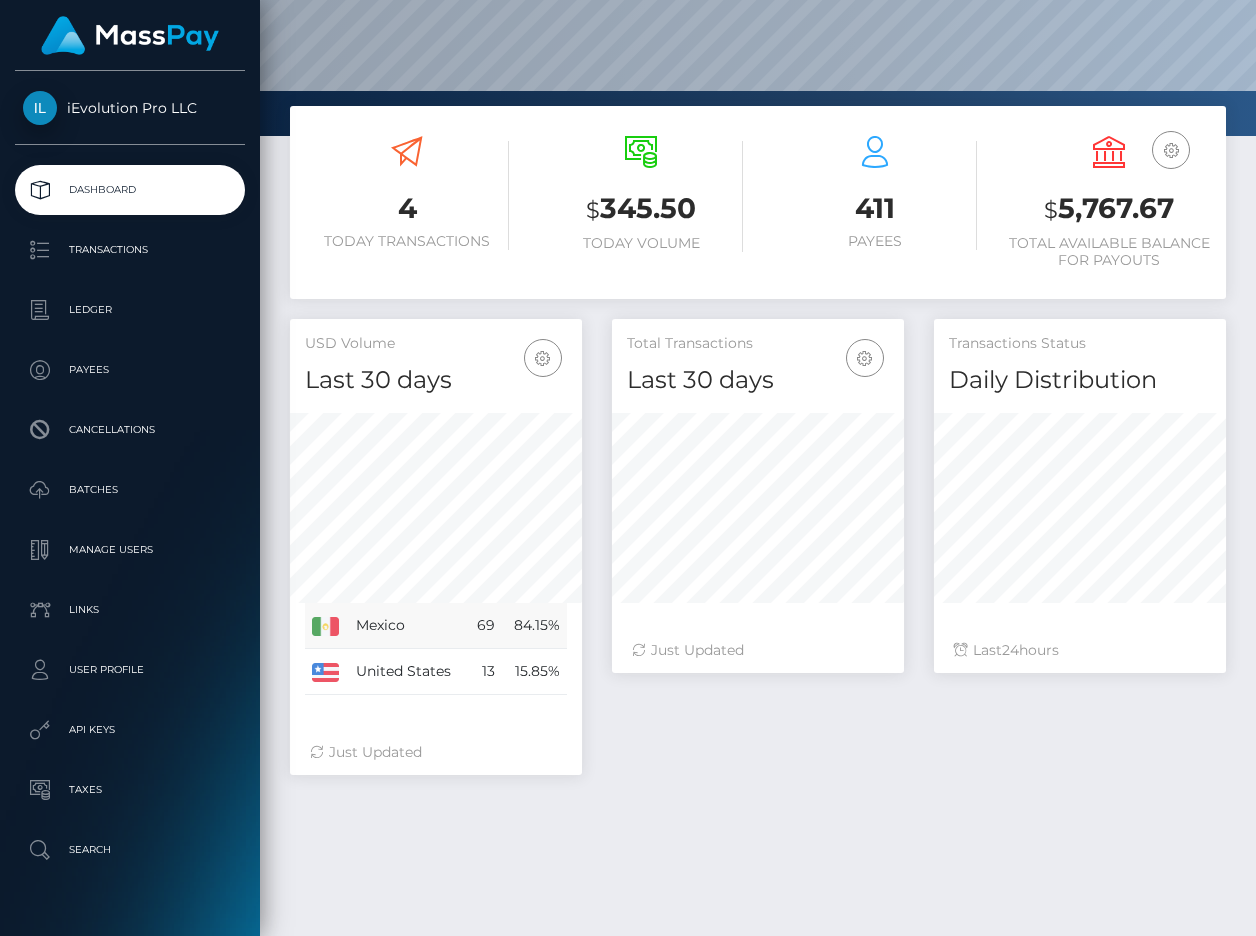 drag, startPoint x: 561, startPoint y: 697, endPoint x: 340, endPoint y: 624, distance: 232.74449 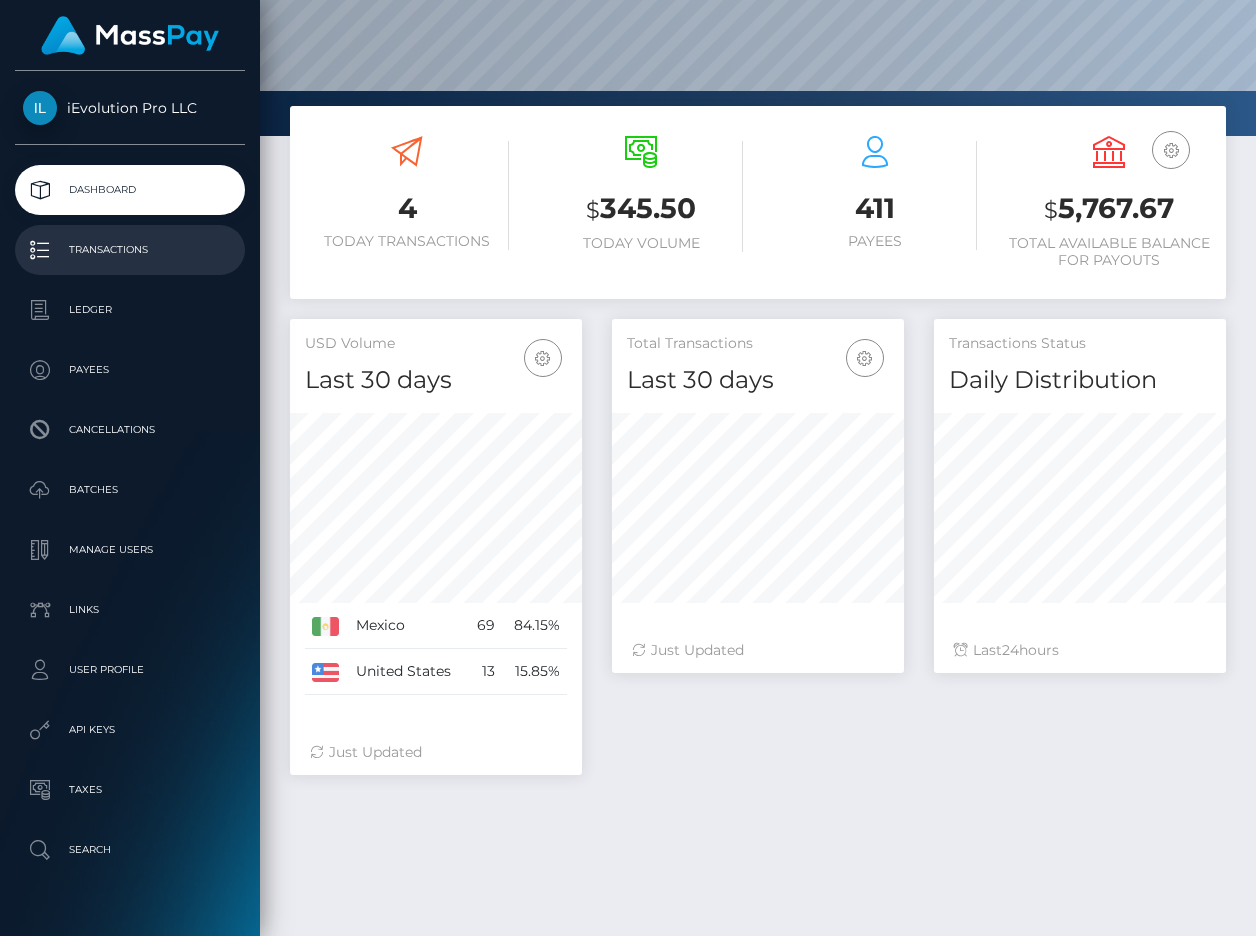 click on "Transactions" at bounding box center [130, 250] 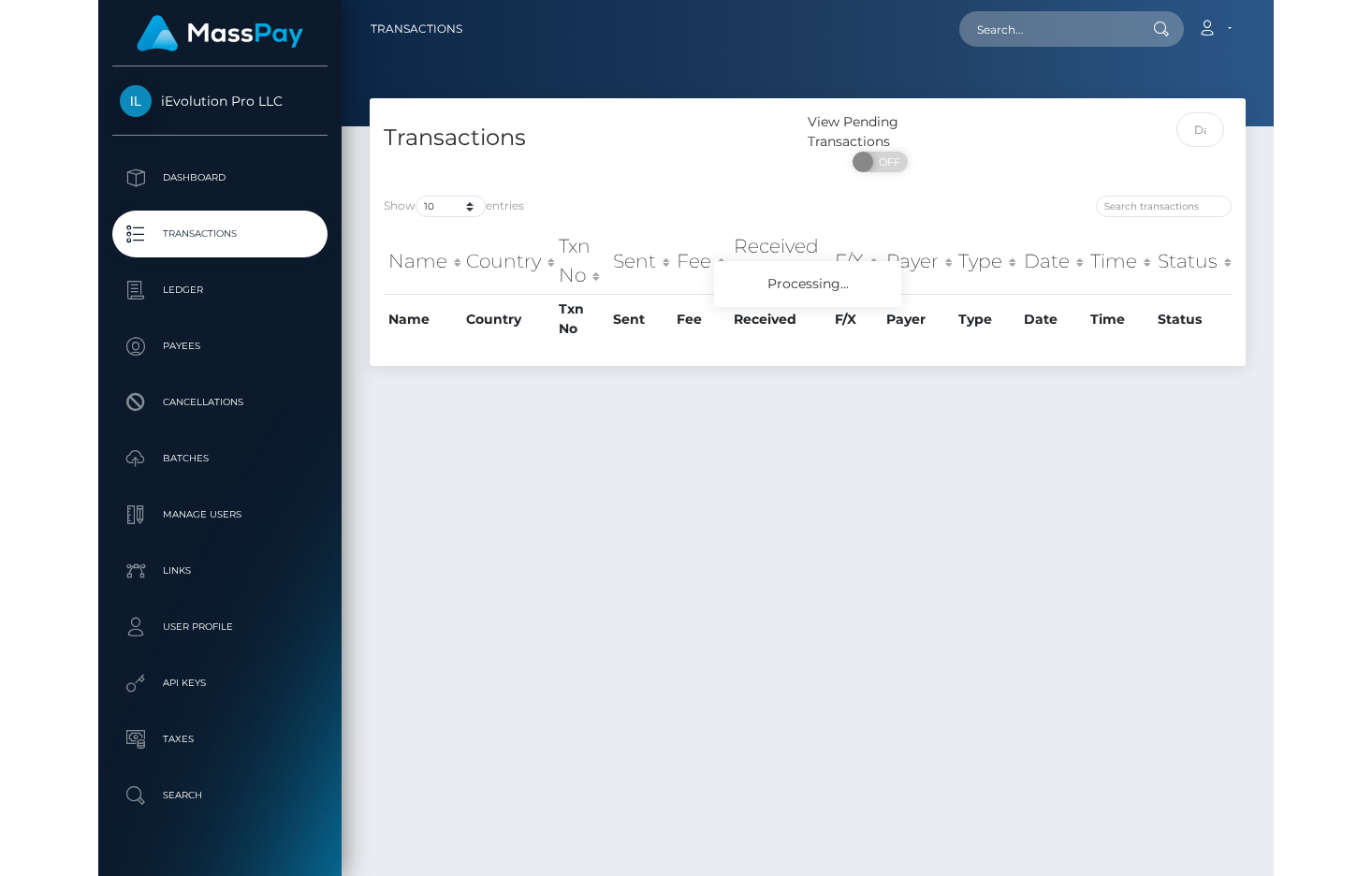 scroll, scrollTop: 0, scrollLeft: 0, axis: both 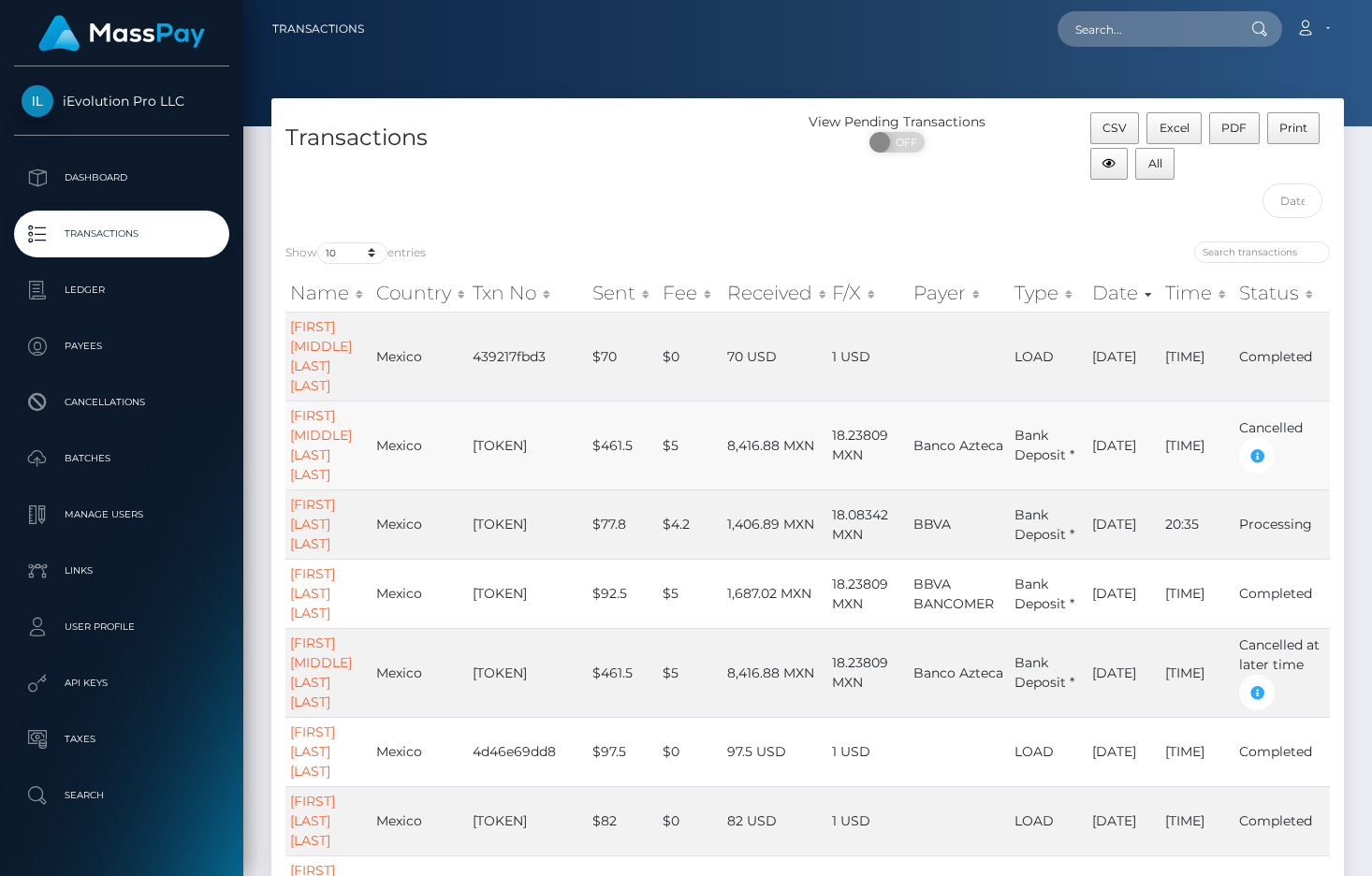 click on "Banco Azteca" at bounding box center [958, 445] 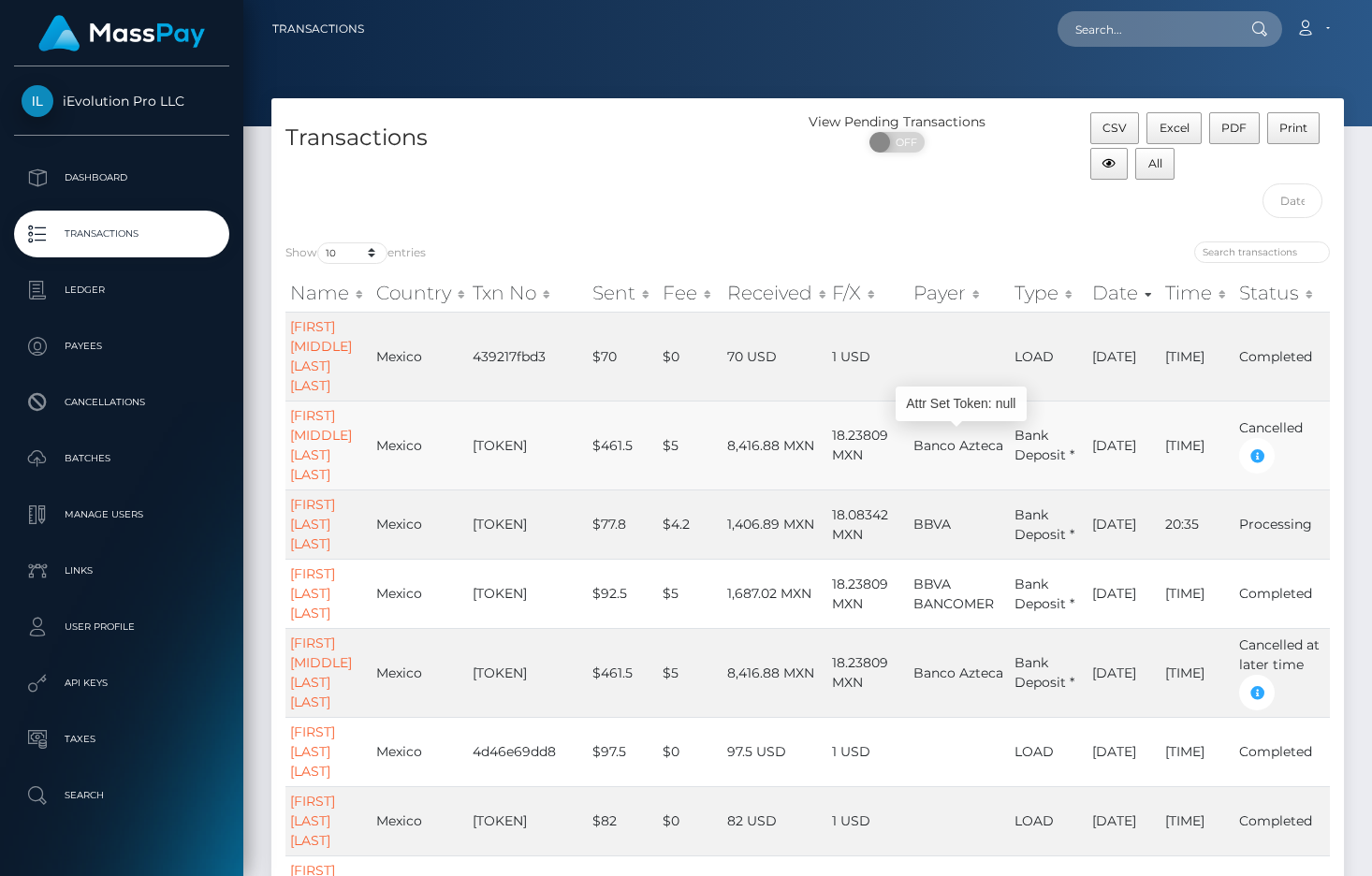 click on "Banco Azteca" at bounding box center (958, 445) 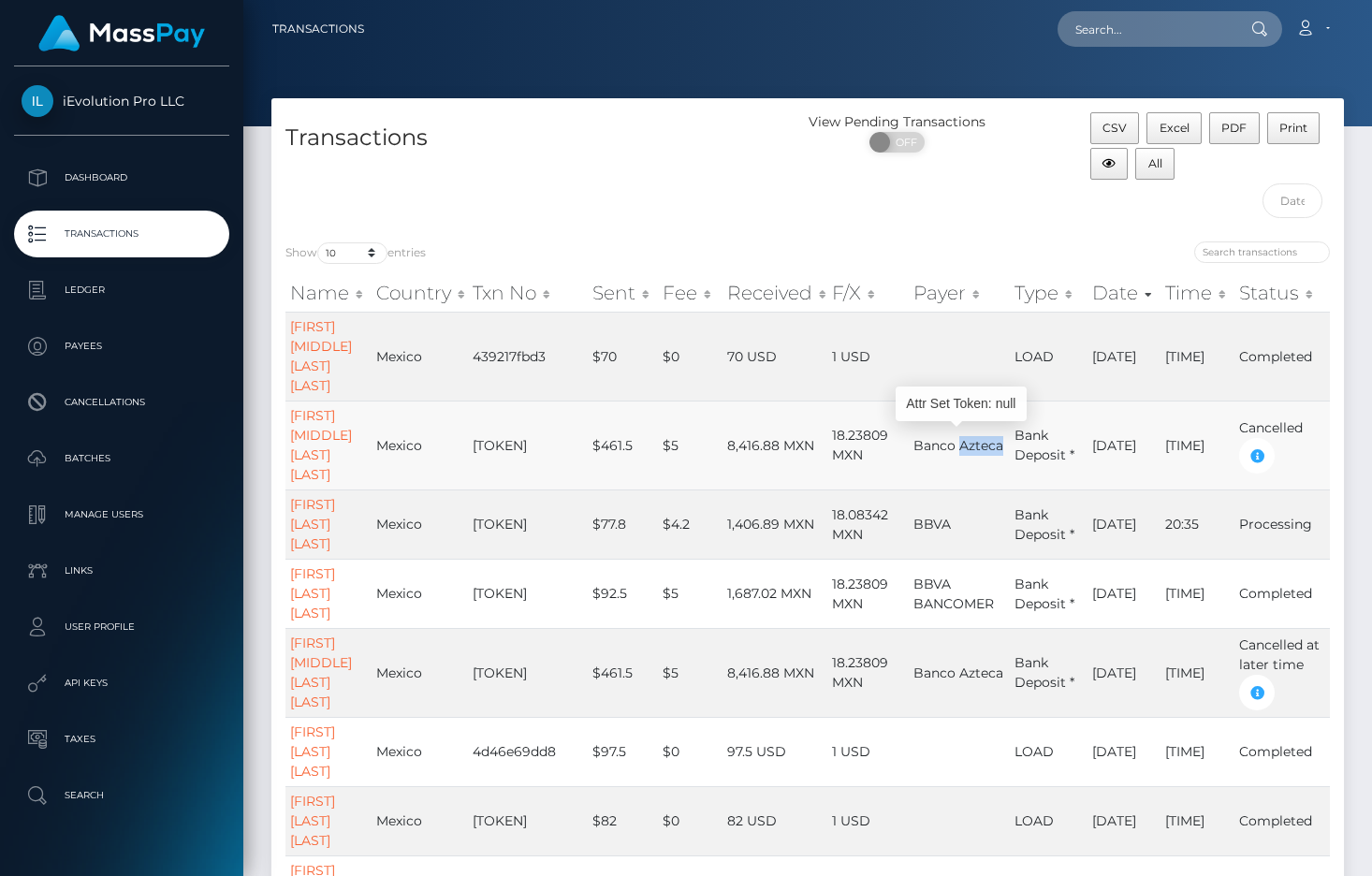 click on "Banco Azteca" at bounding box center (958, 445) 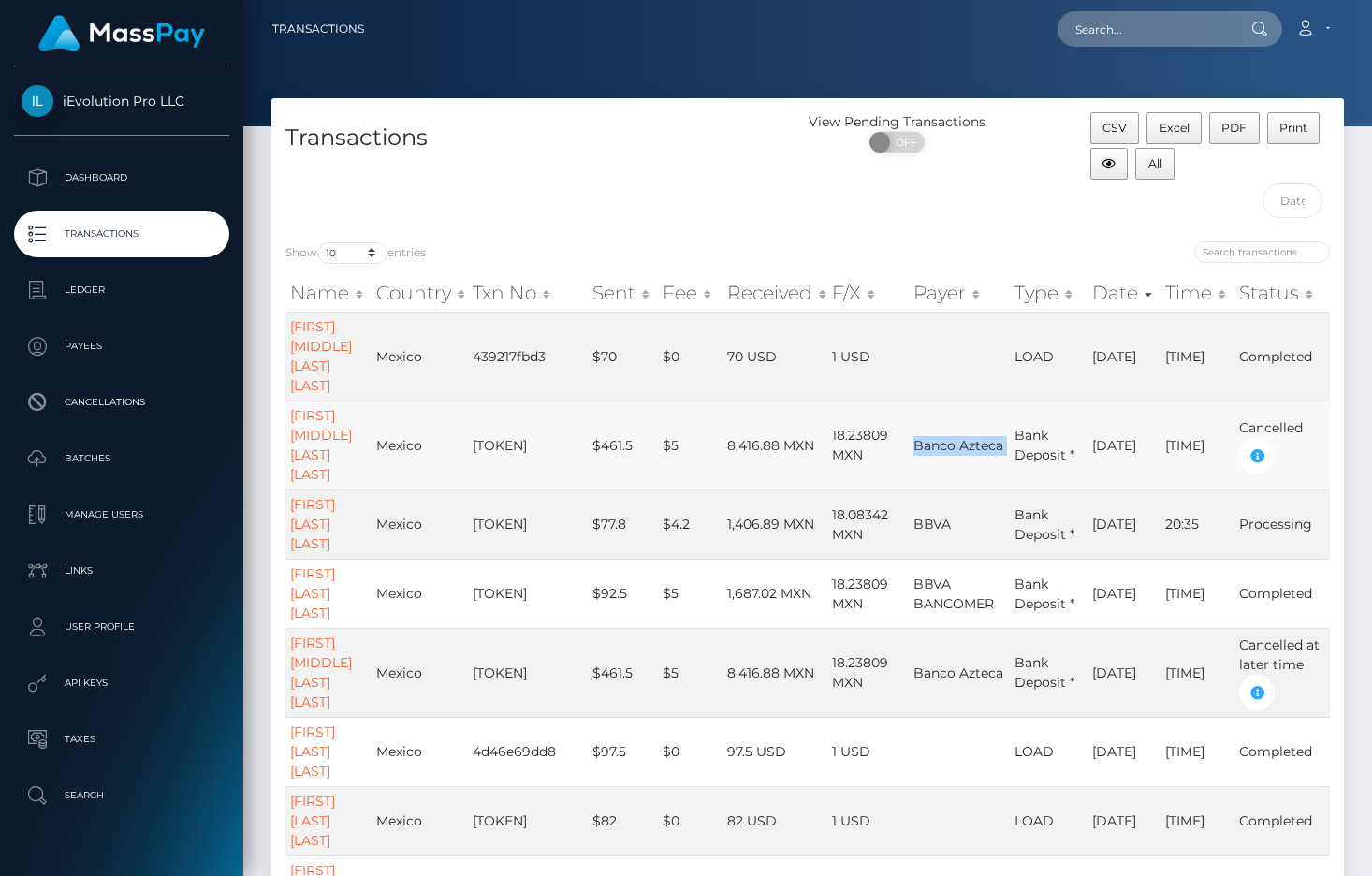 click on "Banco Azteca" at bounding box center (959, 445) 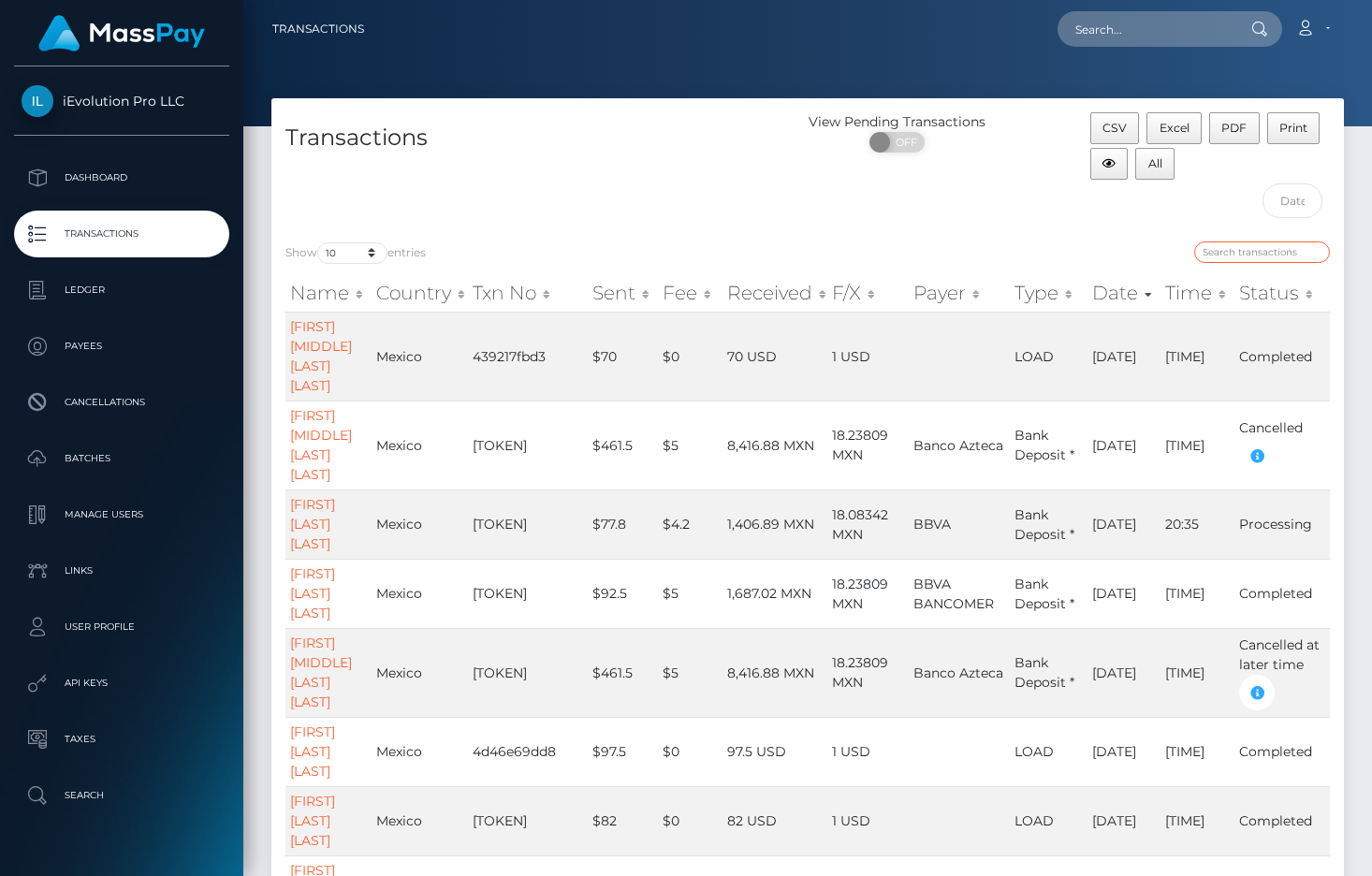 click at bounding box center (1262, 252) 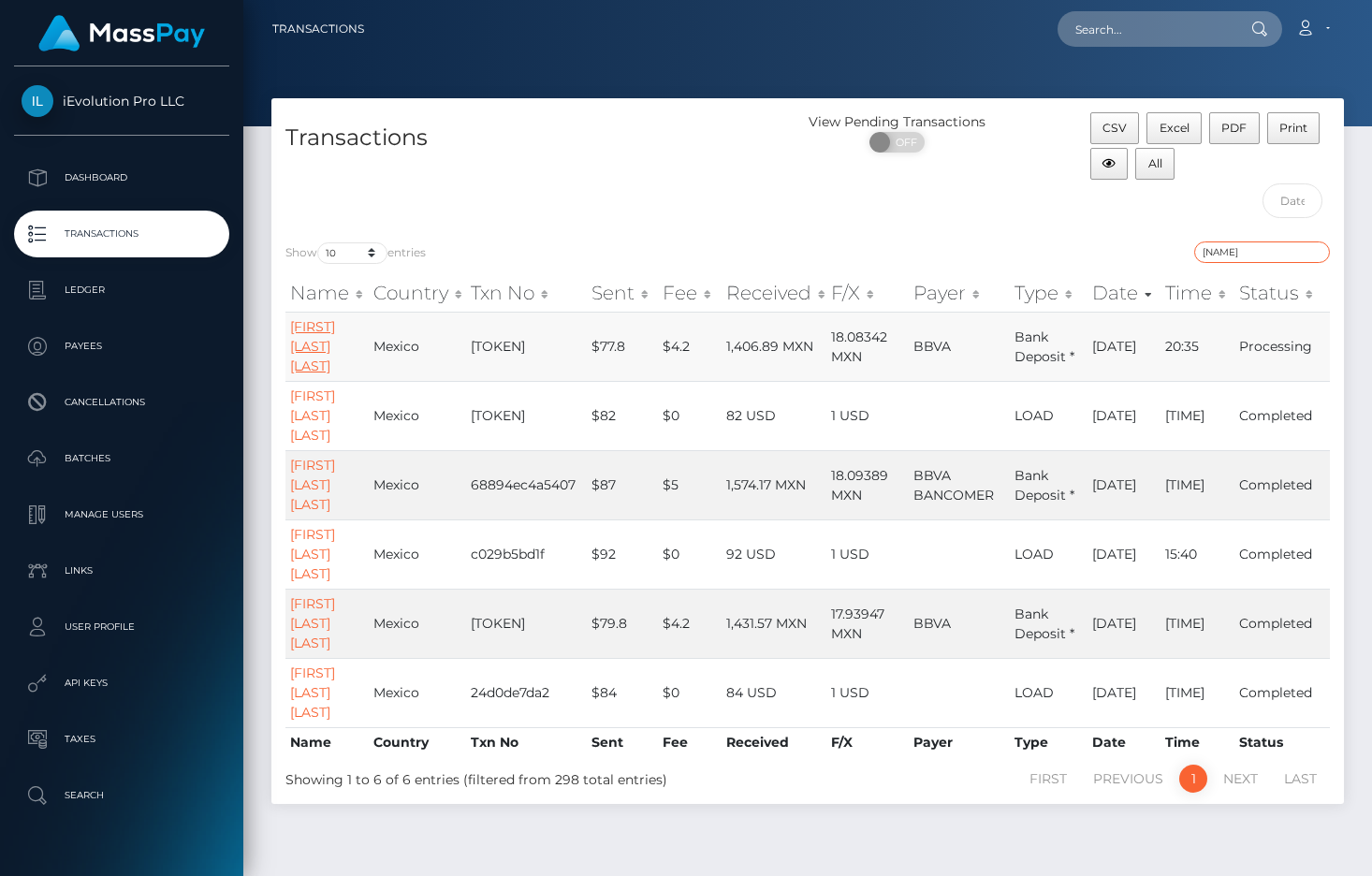 type on "[NAME]" 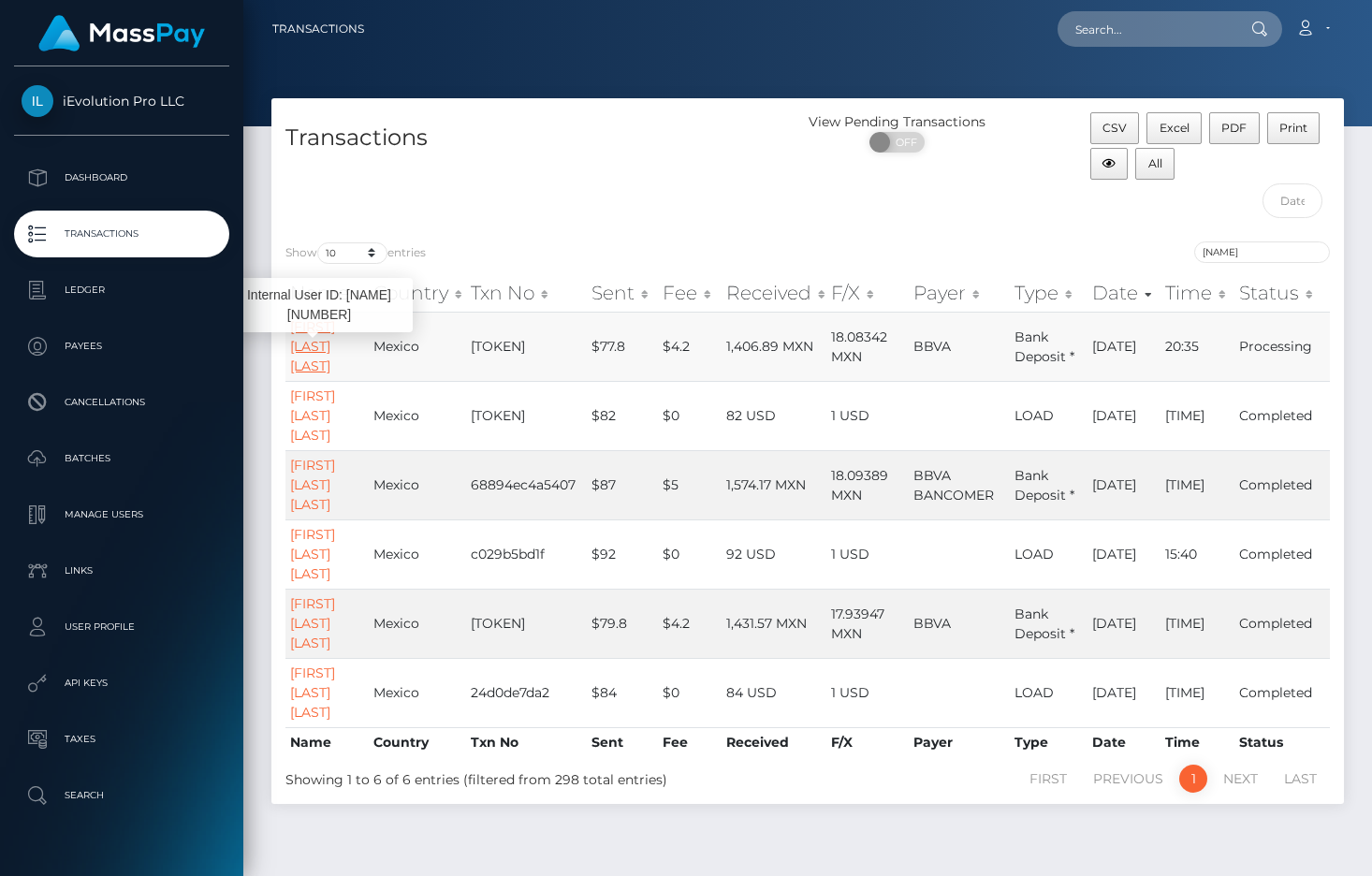click on "[FIRST] [LAST] [LAST]" at bounding box center (313, 346) 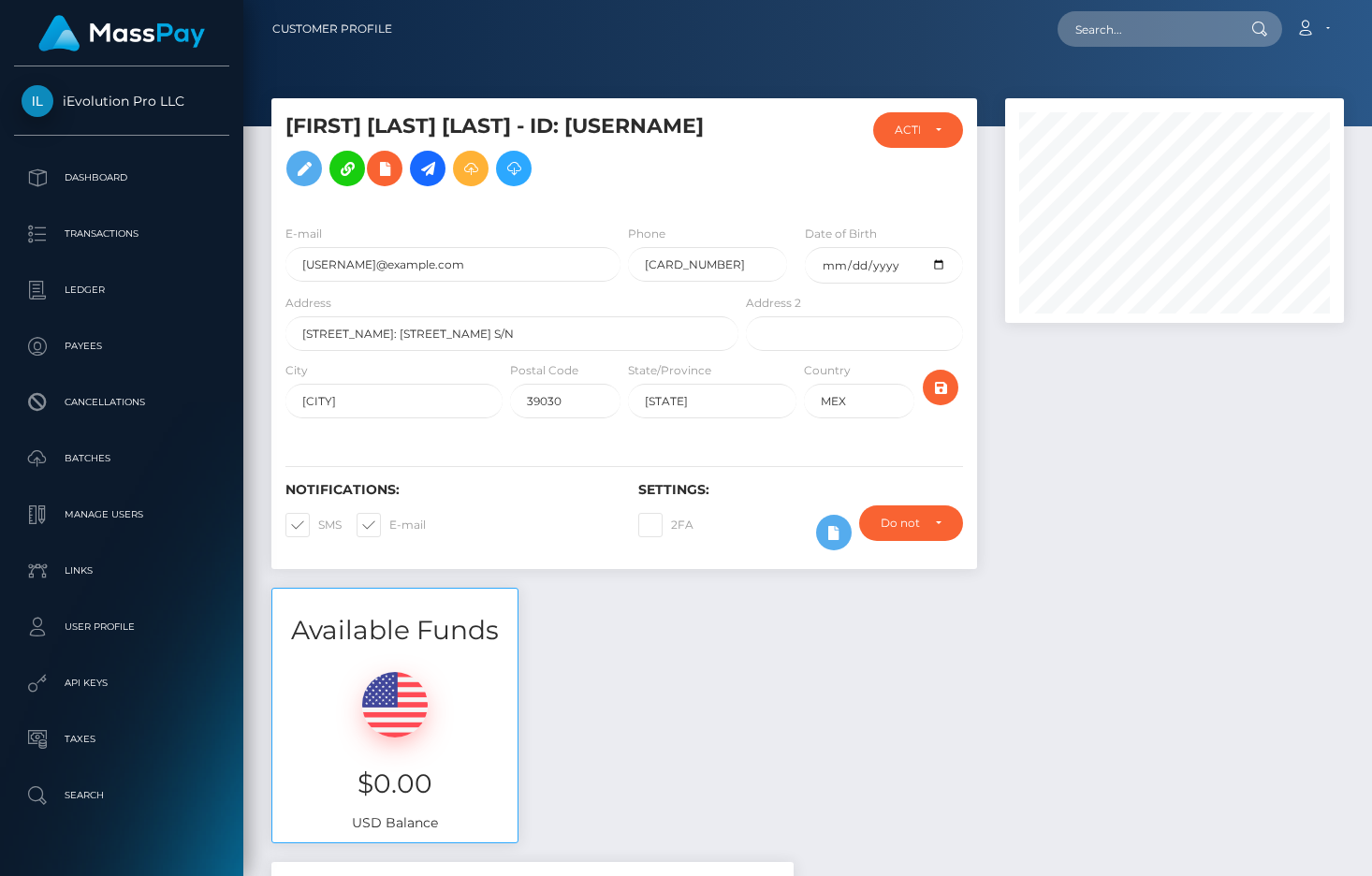 scroll, scrollTop: 0, scrollLeft: 0, axis: both 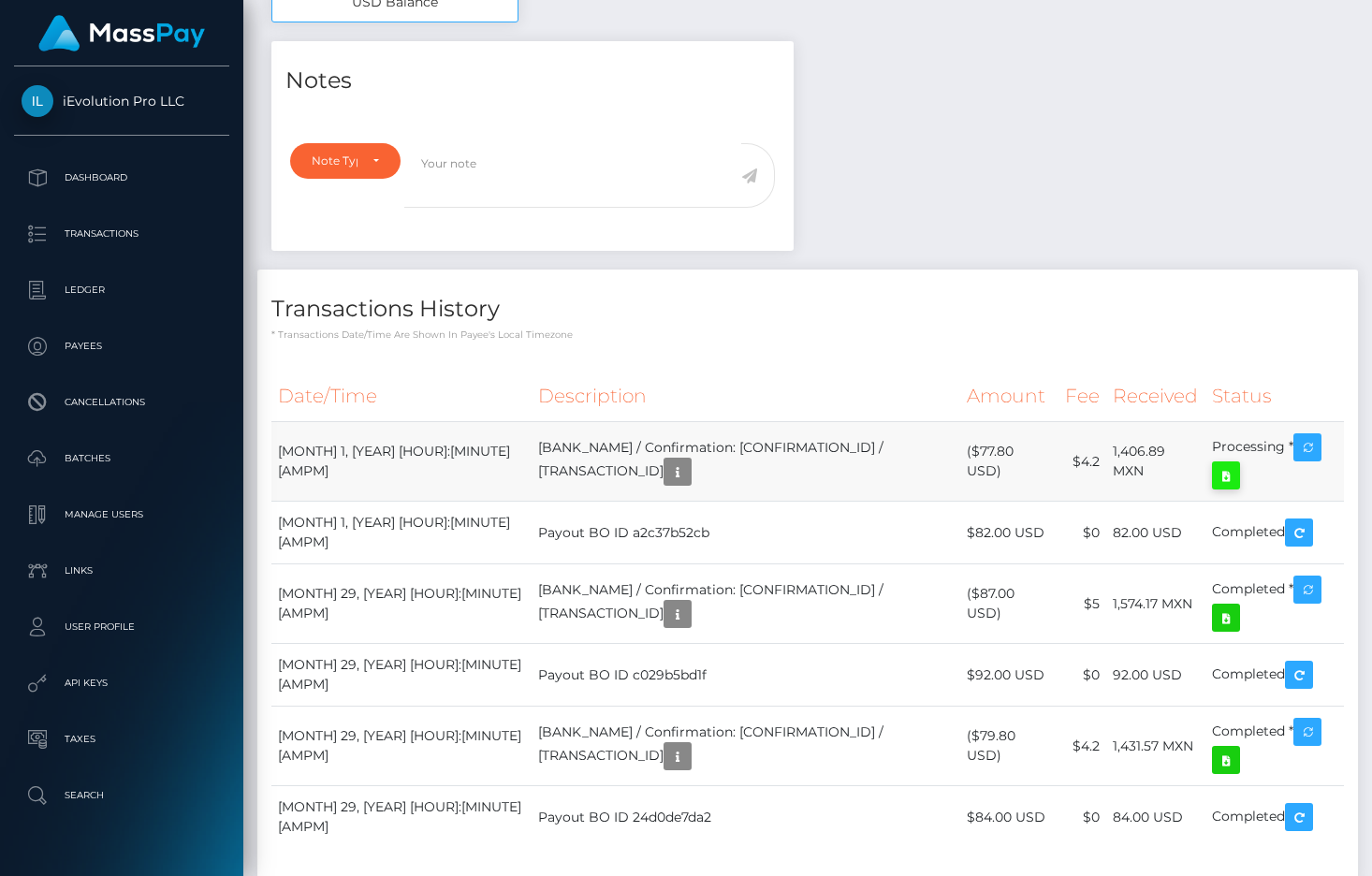 click at bounding box center (1226, 475) 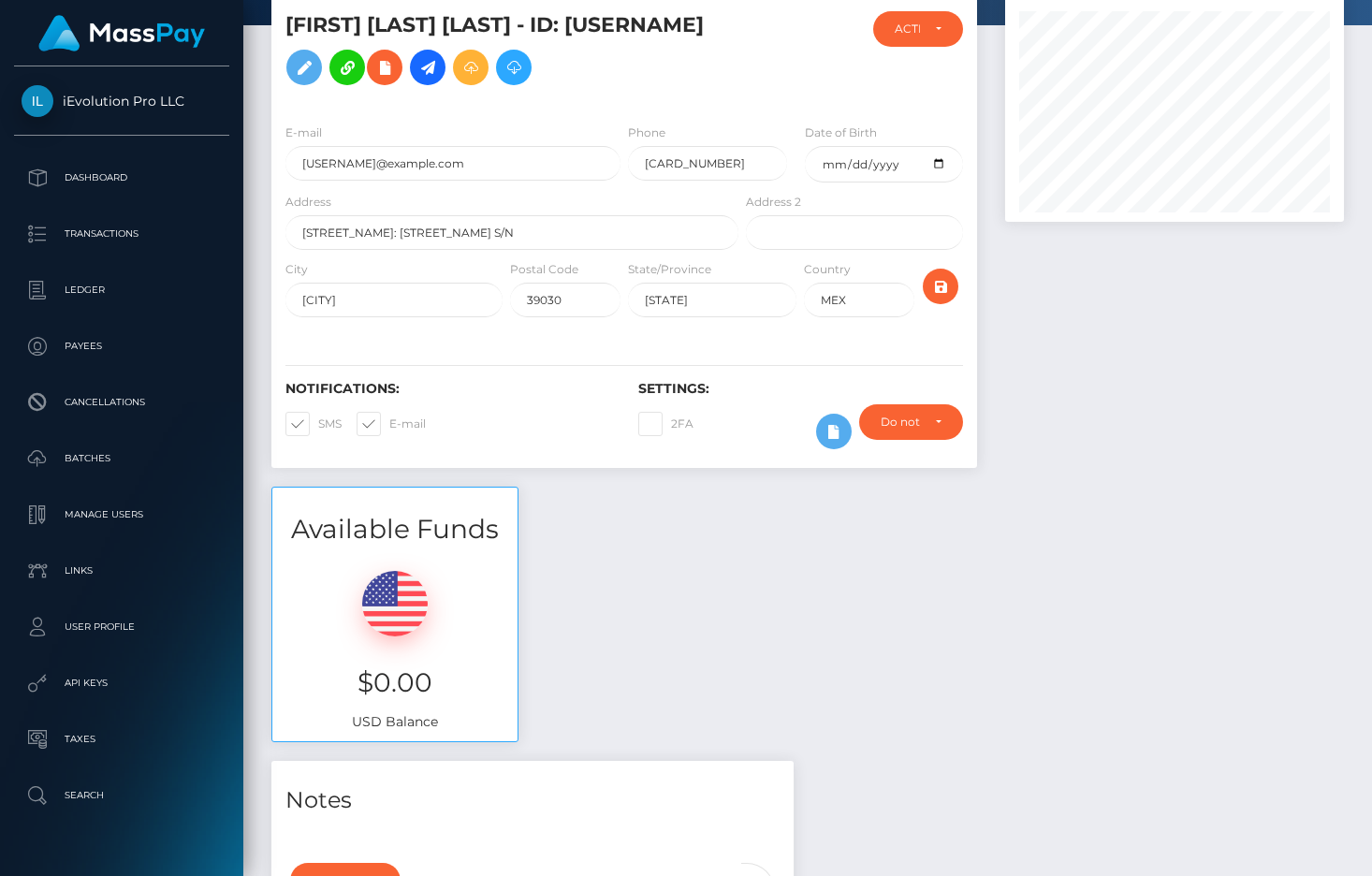 scroll, scrollTop: 0, scrollLeft: 0, axis: both 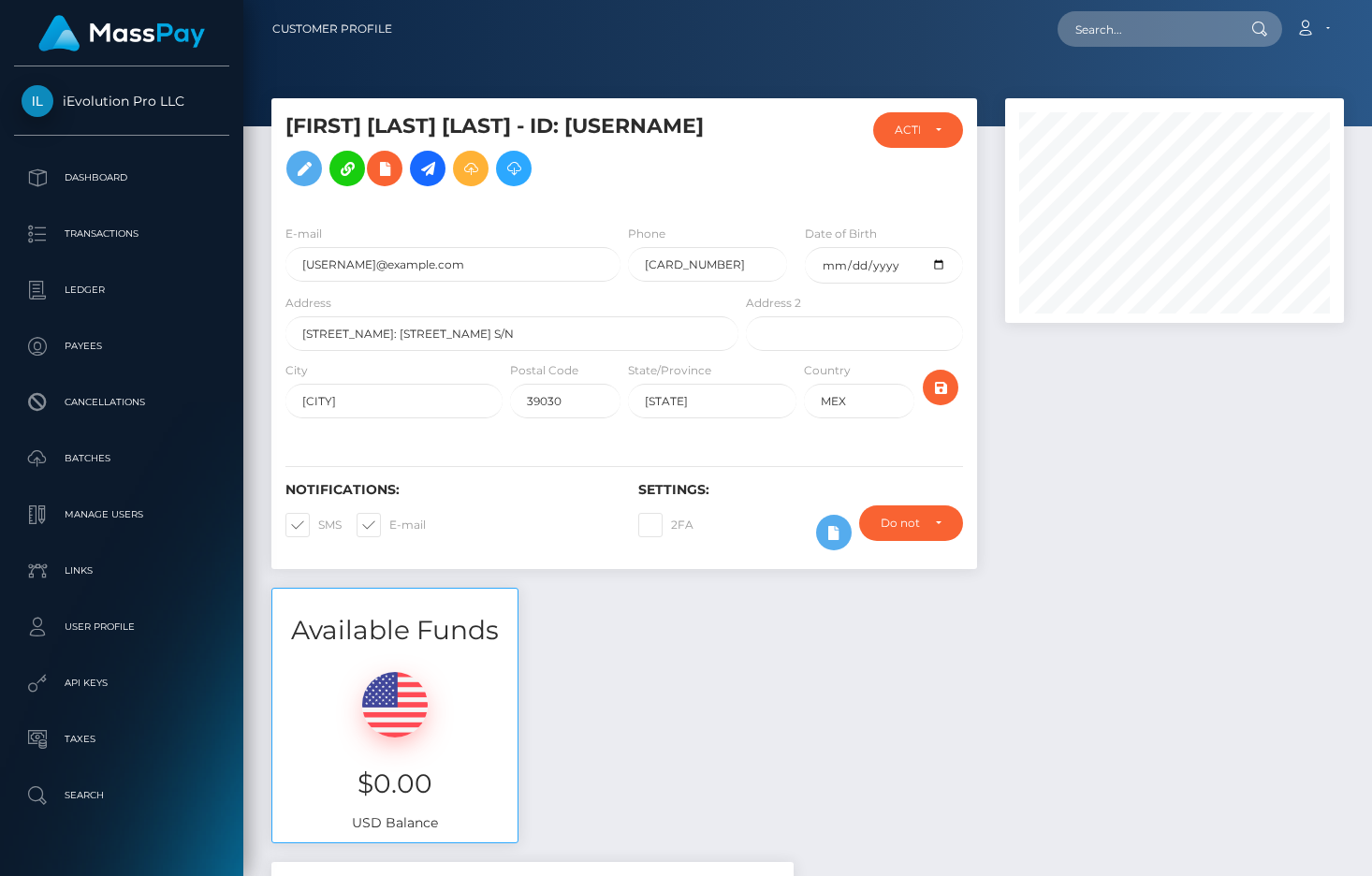 click on "Available
Funds
$0.00
USD Balance" at bounding box center (808, 725) 